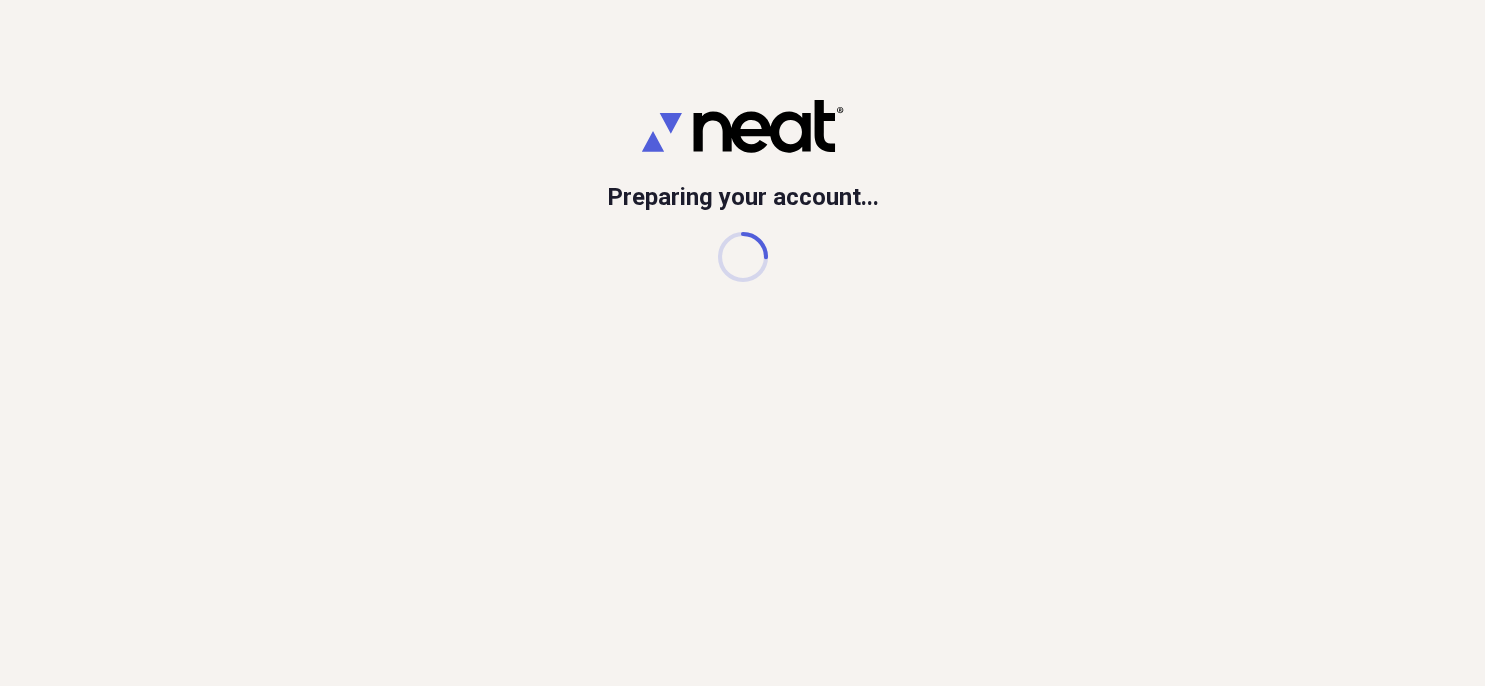 scroll, scrollTop: 0, scrollLeft: 0, axis: both 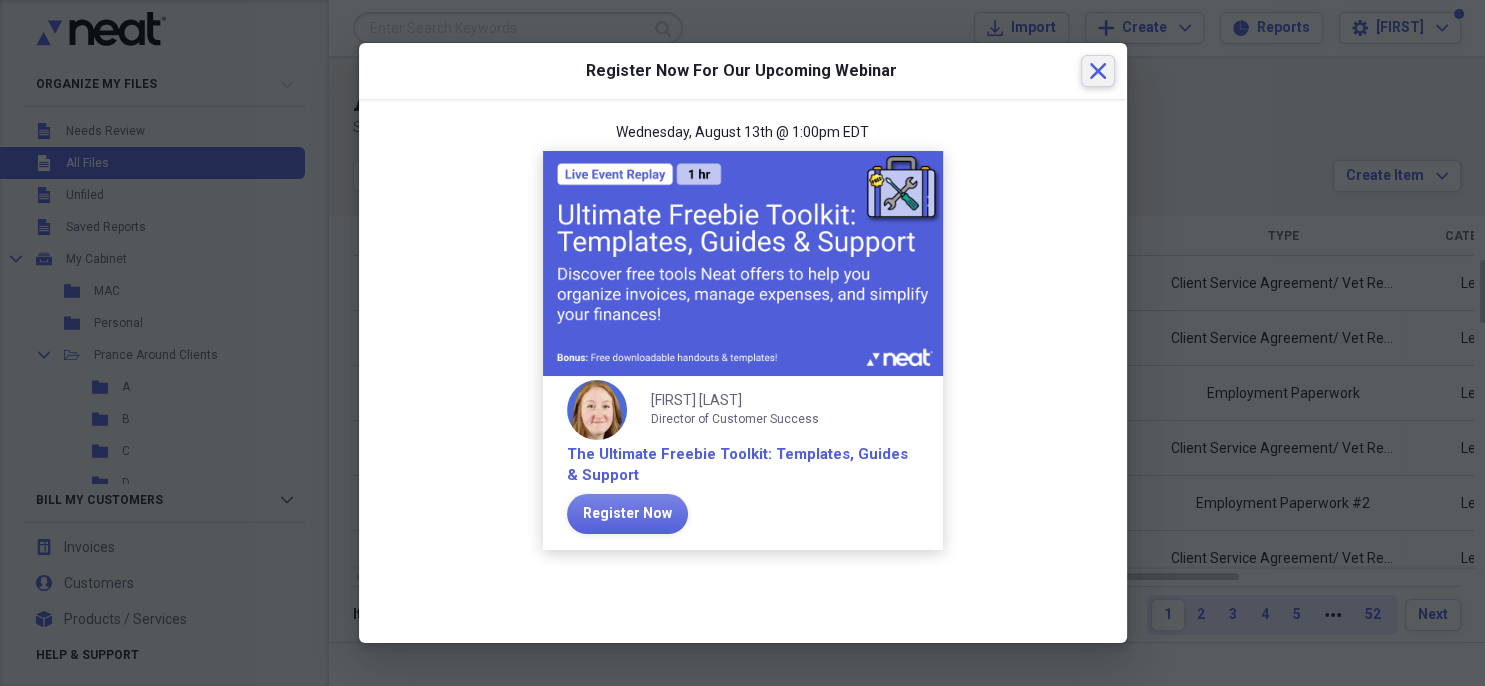 click on "Close" at bounding box center (1098, 71) 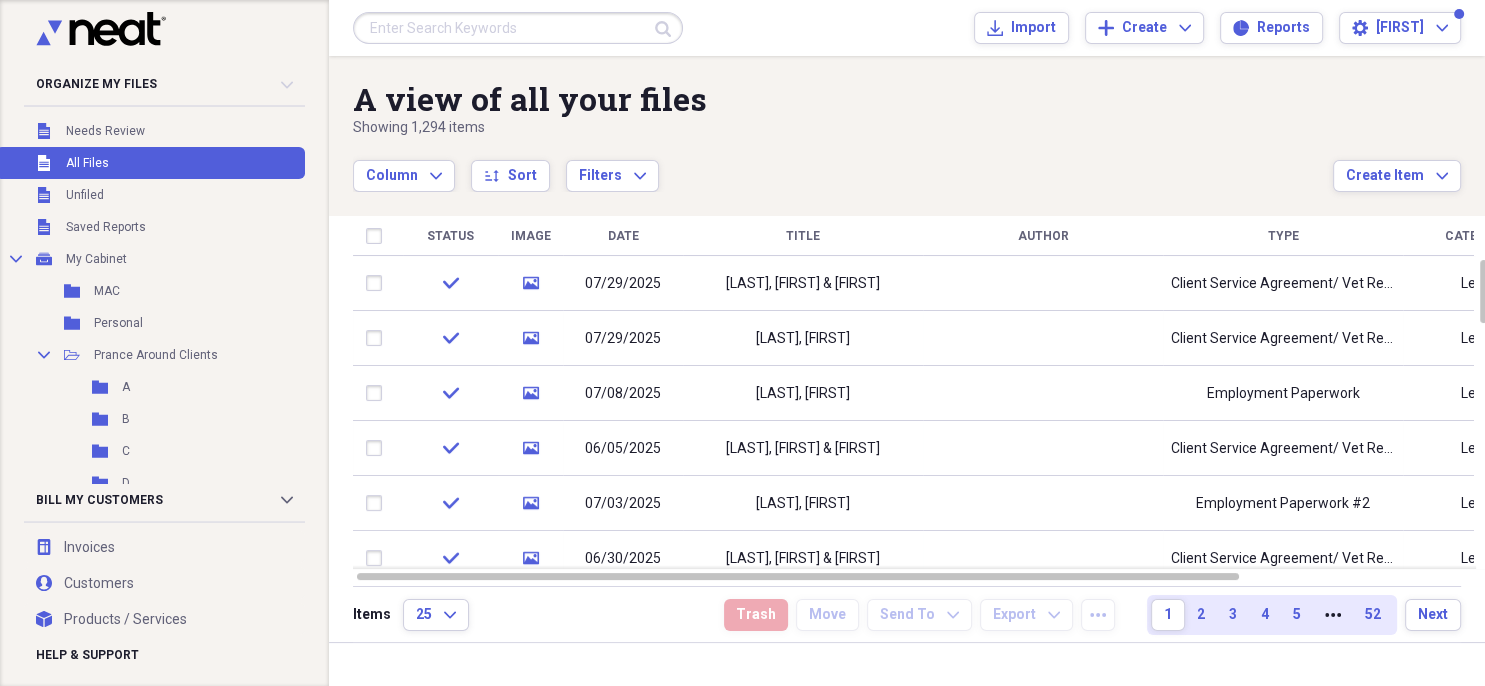 click on "Submit Import Import Add Create Expand Reports Reports Settings [FIRST] [LAST]" at bounding box center [907, 28] 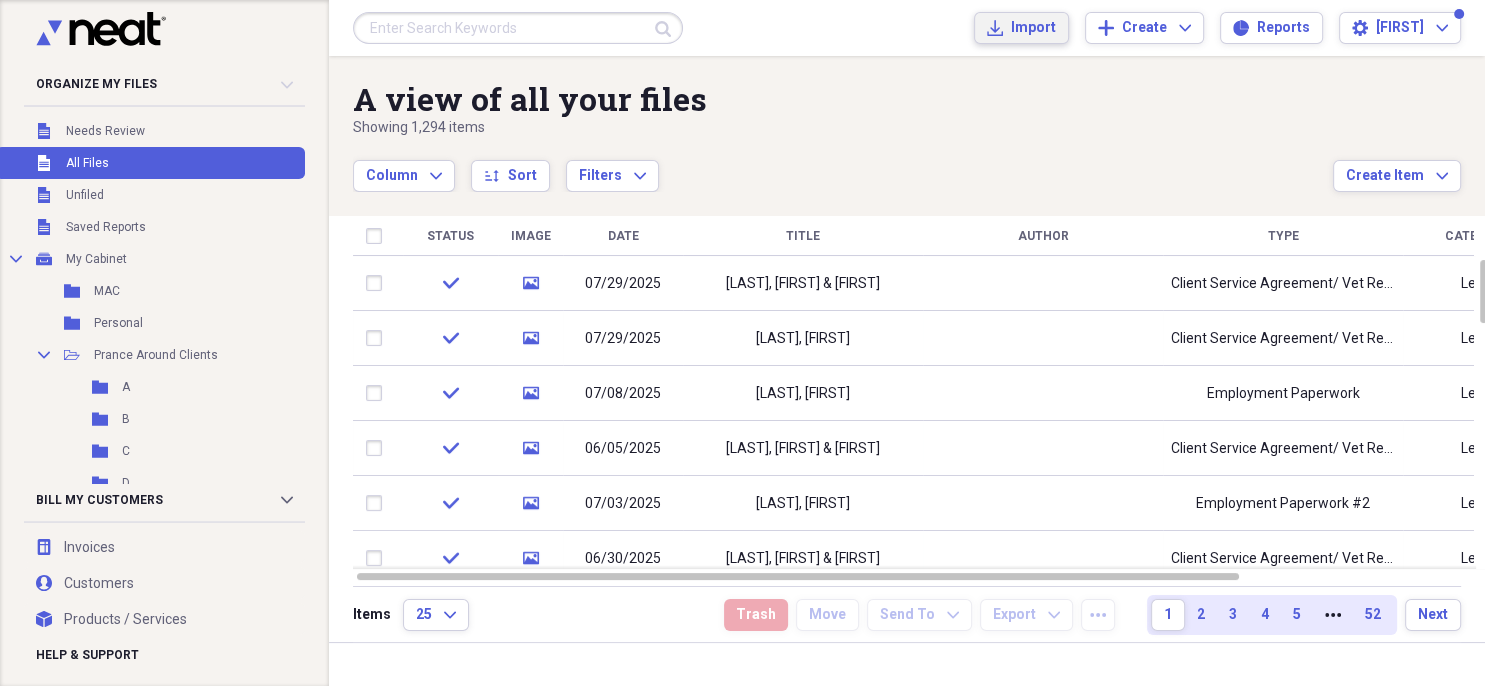 click on "Import Import" at bounding box center [1021, 28] 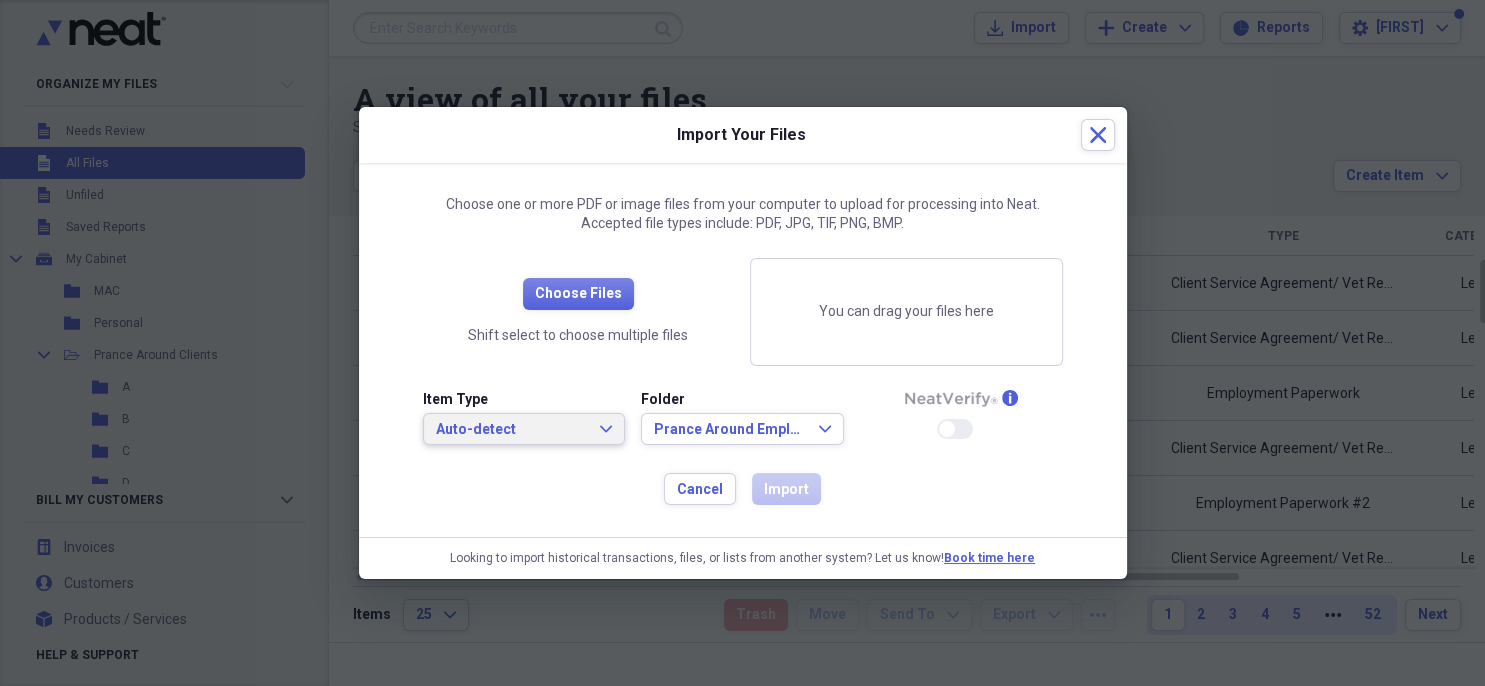 click on "Auto-detect" at bounding box center [512, 430] 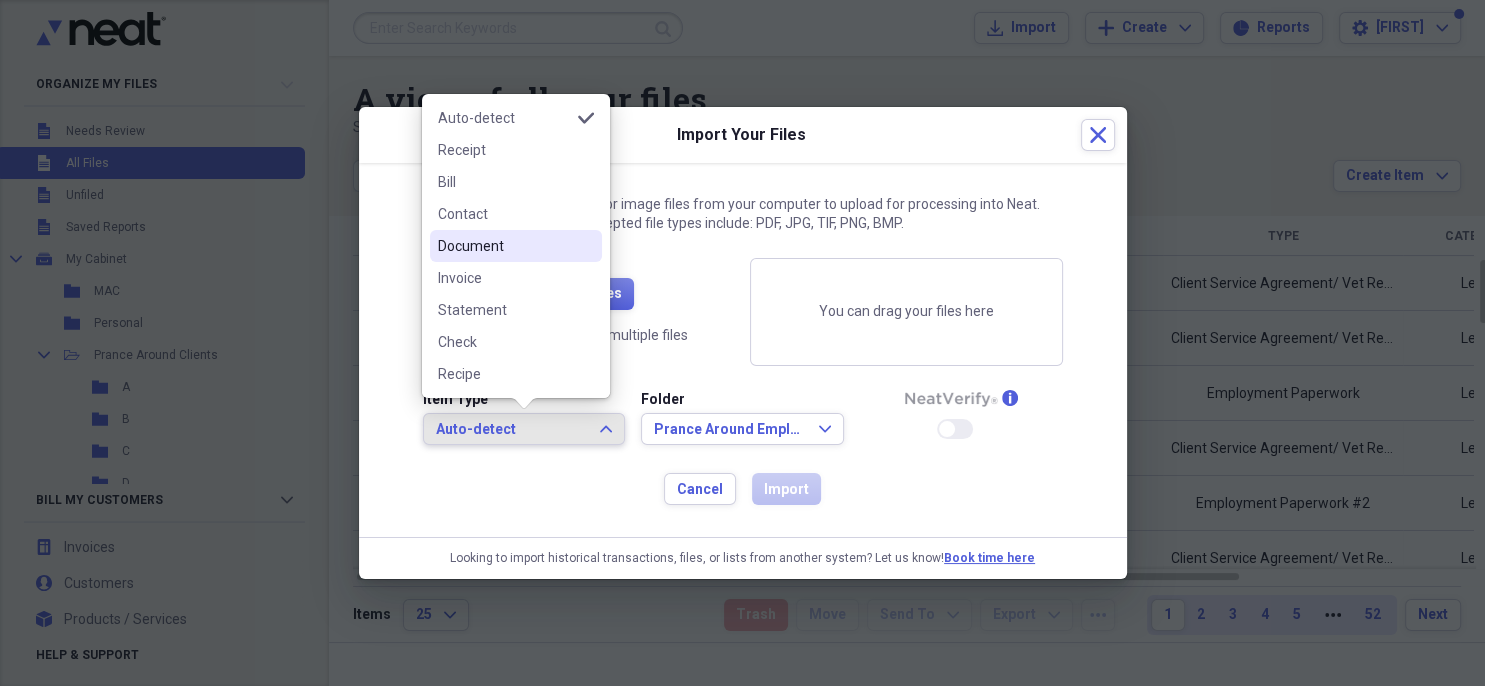 click on "Document" at bounding box center [504, 246] 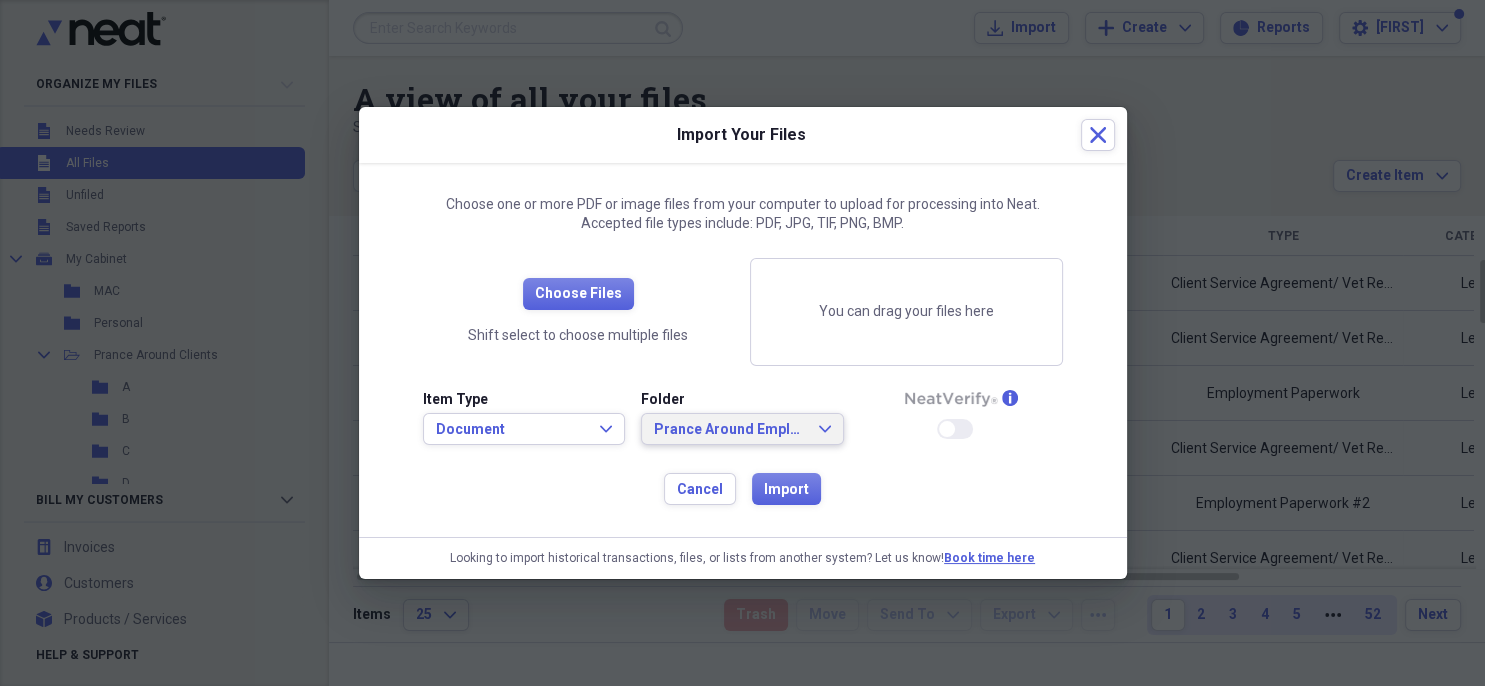 click on "Prance Around Employees Expand" at bounding box center [742, 429] 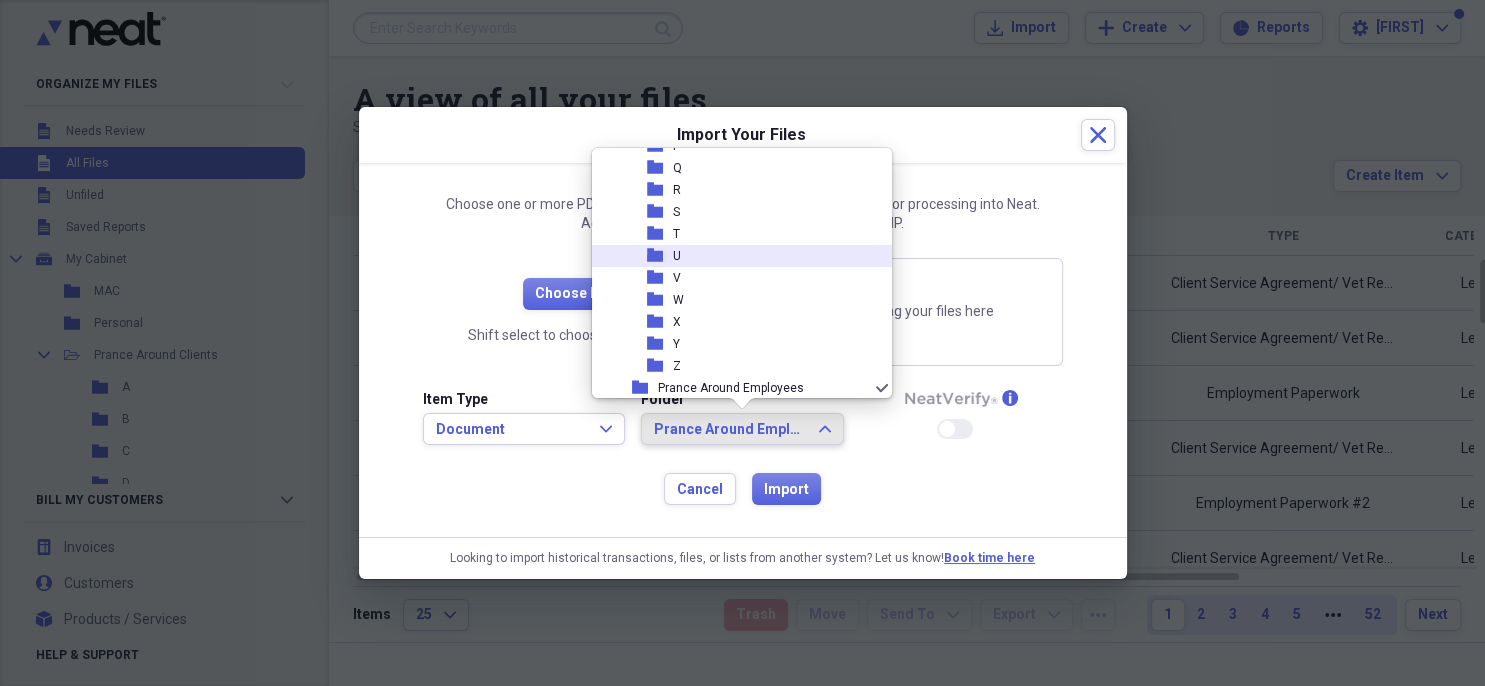 scroll, scrollTop: 0, scrollLeft: 0, axis: both 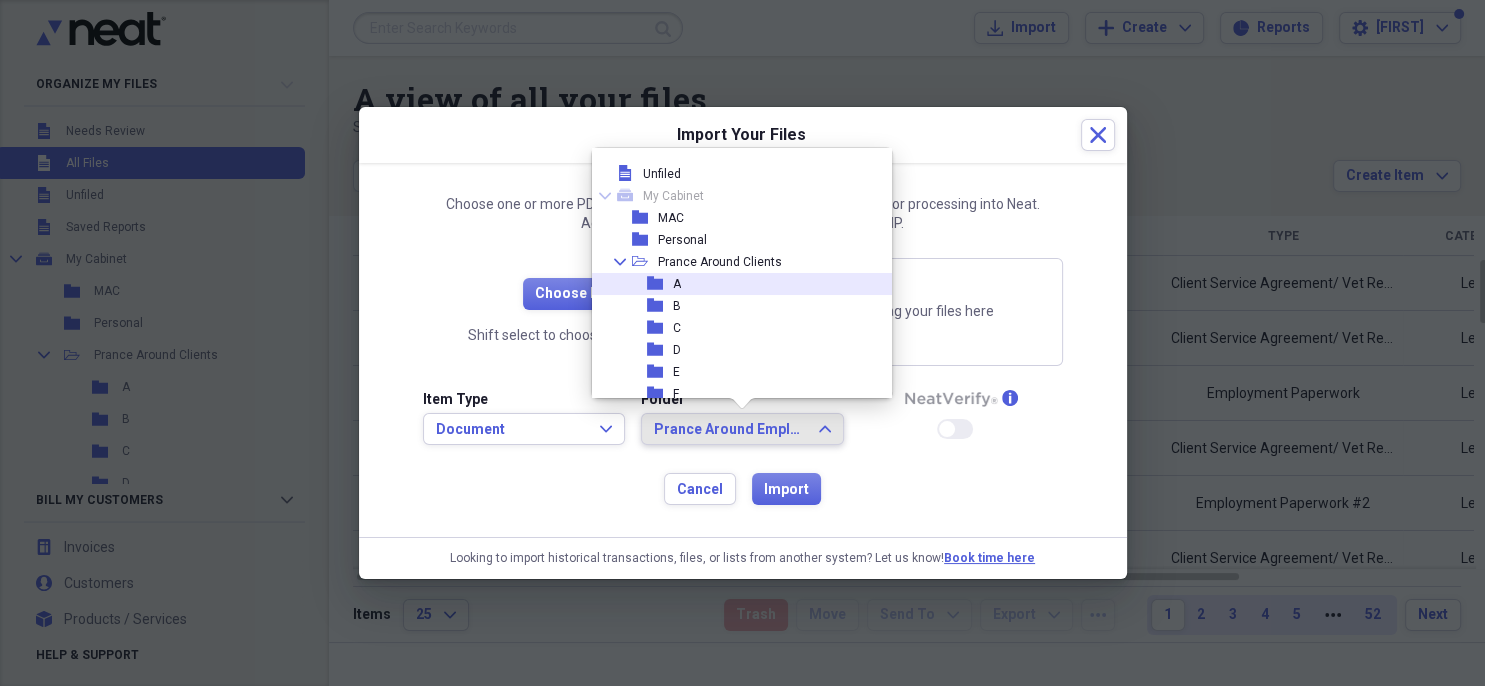 click on "folder A" at bounding box center [734, 284] 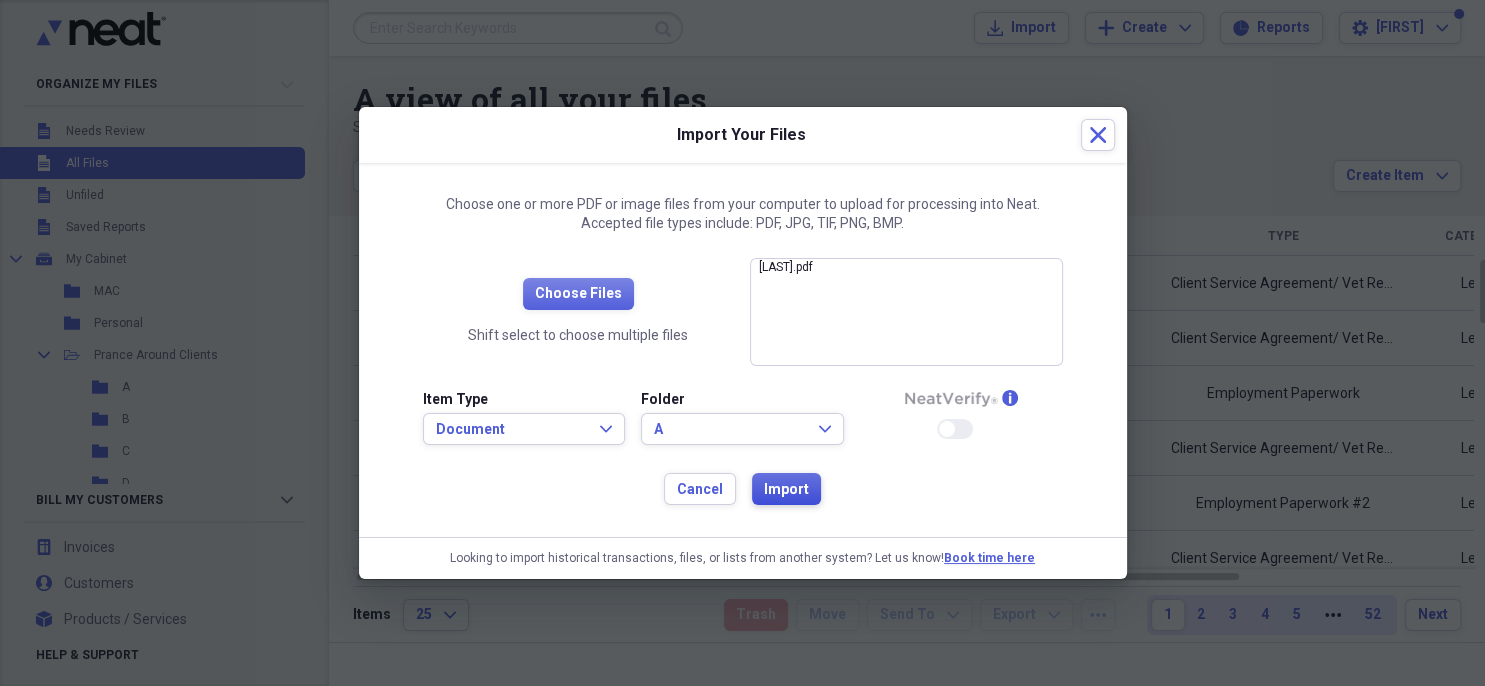 click on "Import" at bounding box center [786, 490] 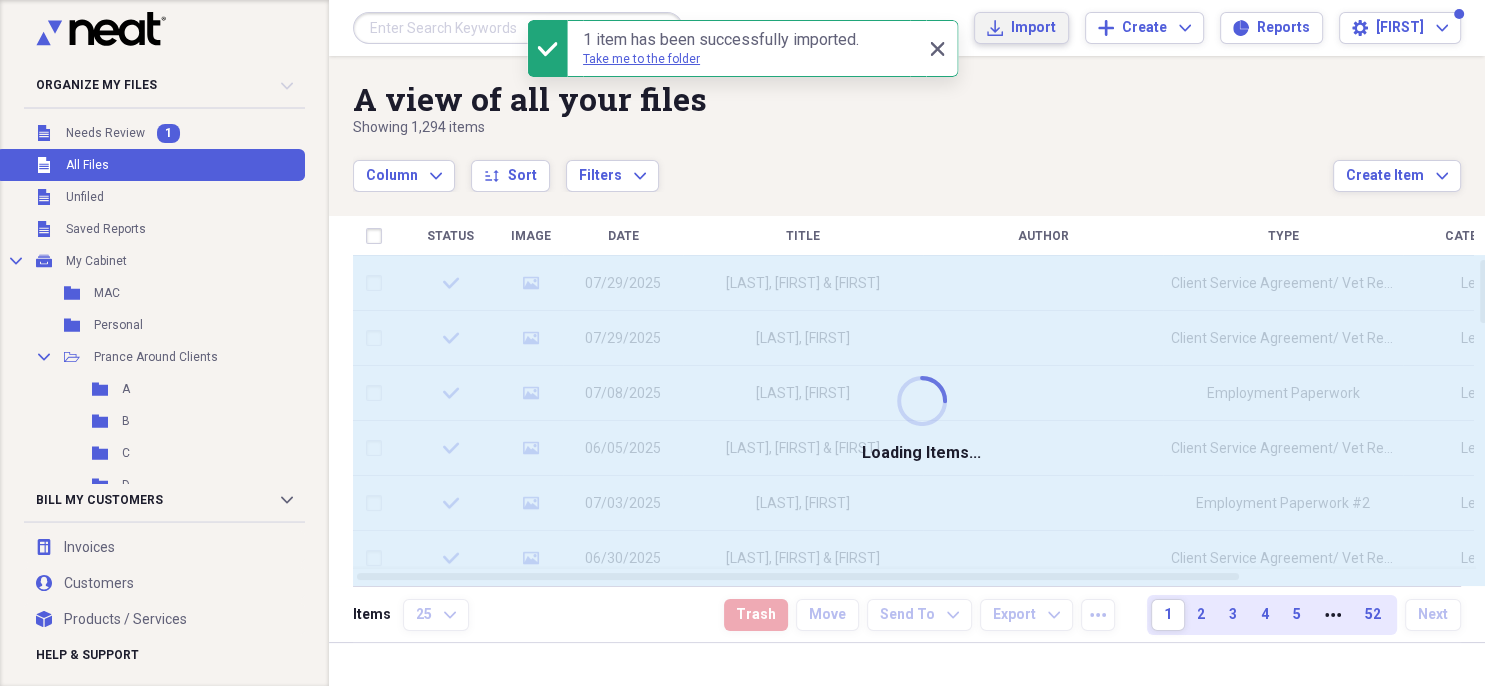 click on "Import Import" at bounding box center (1021, 28) 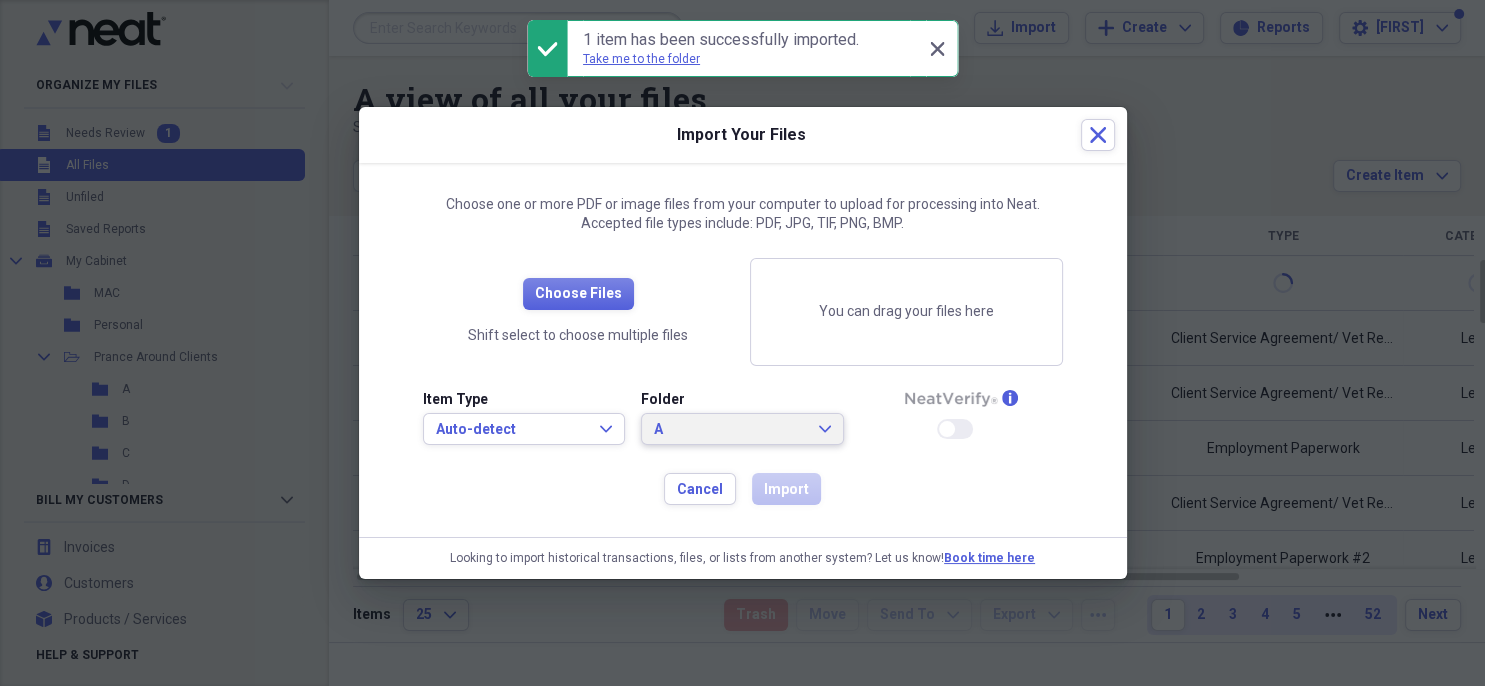 click on "A" at bounding box center (730, 430) 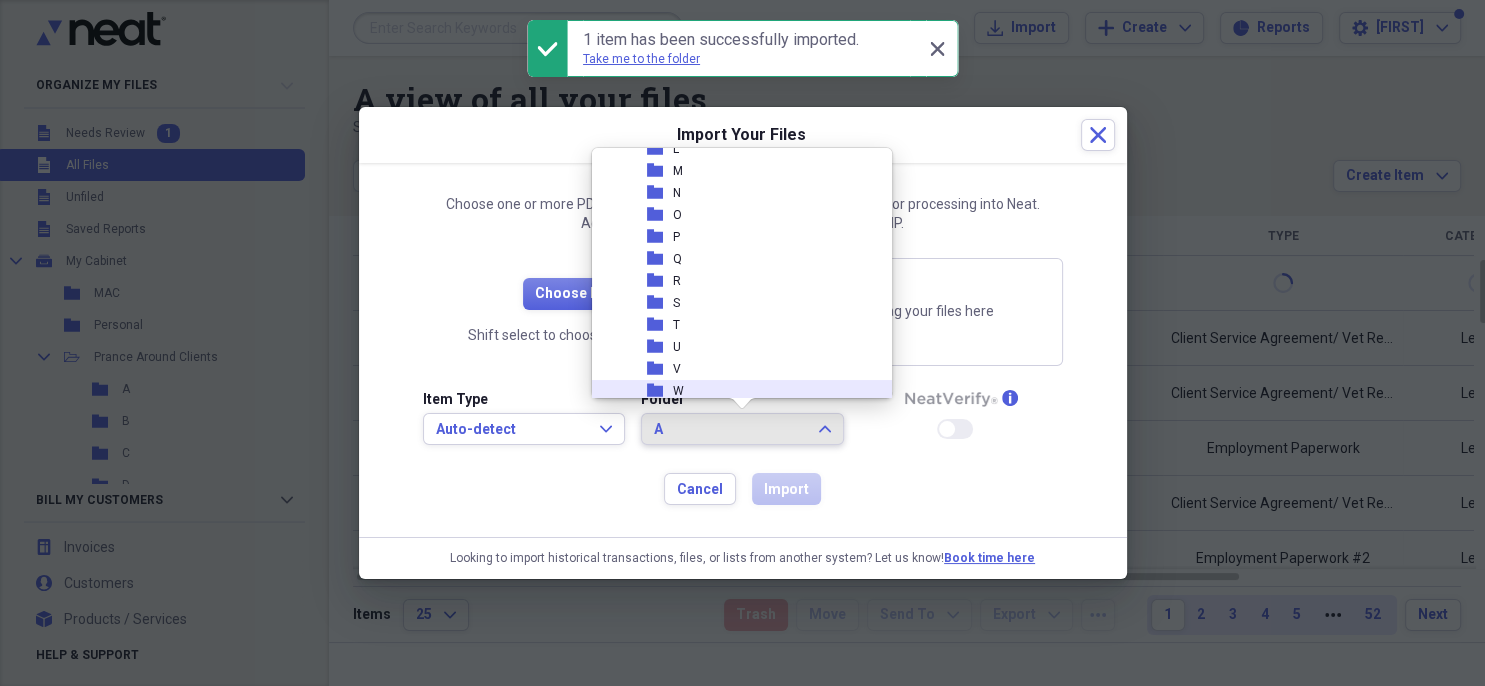scroll, scrollTop: 468, scrollLeft: 0, axis: vertical 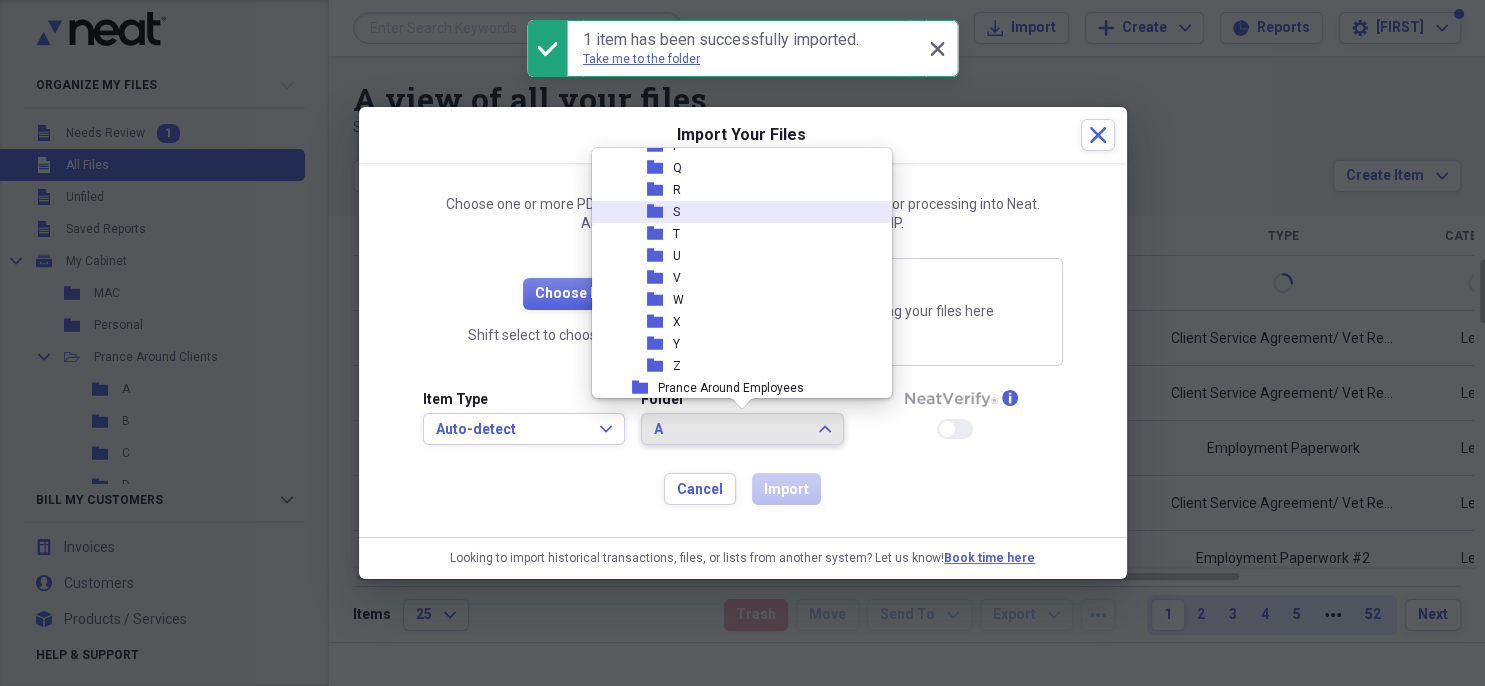 click on "folder S" at bounding box center (734, 212) 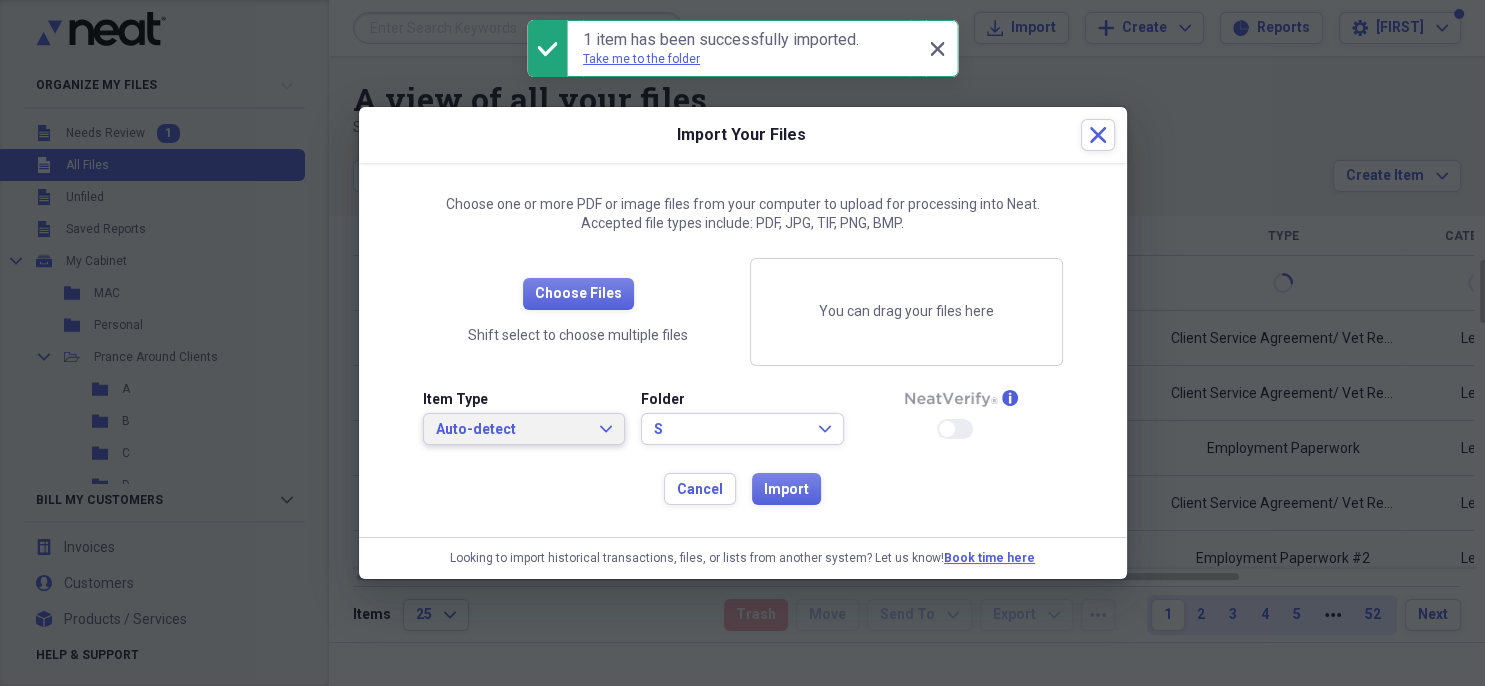click on "Auto-detect" at bounding box center [512, 430] 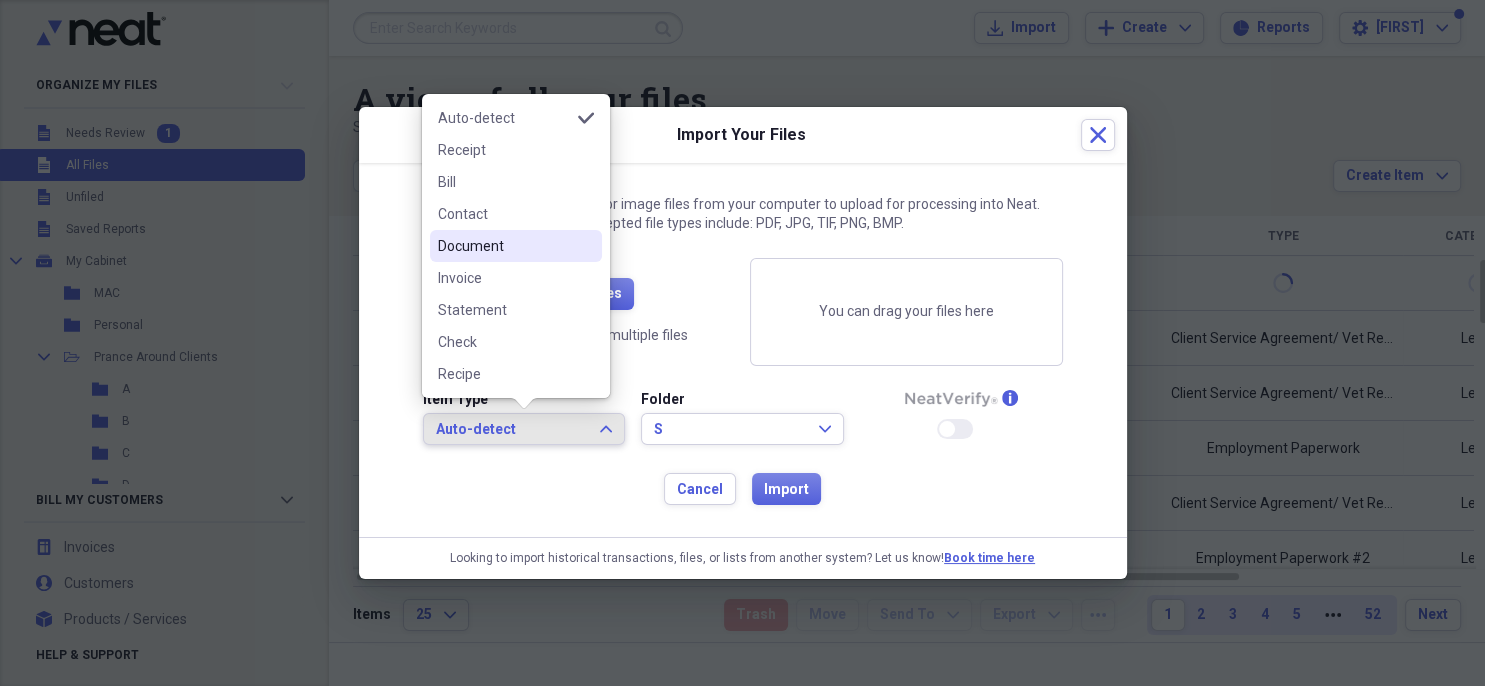 click on "Document" at bounding box center [516, 246] 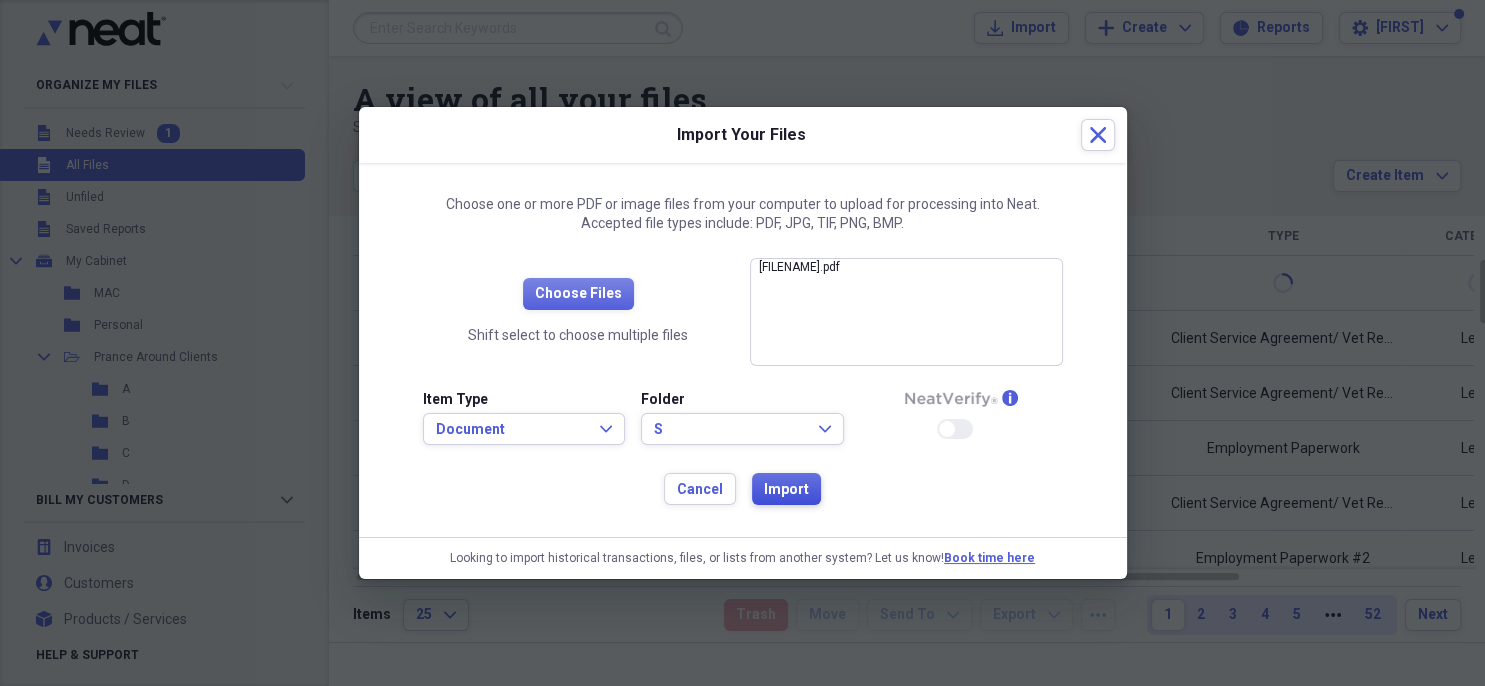 click on "Import" at bounding box center [786, 490] 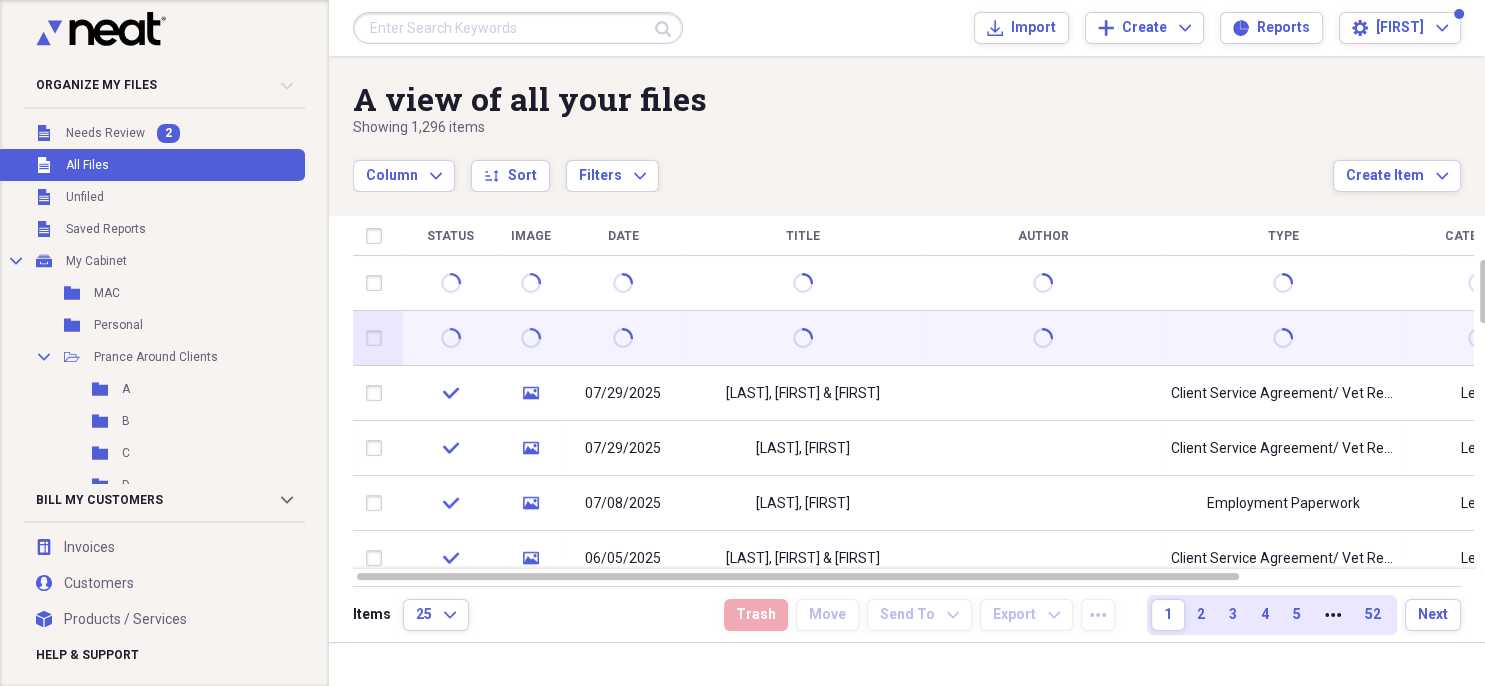 click at bounding box center (1043, 338) 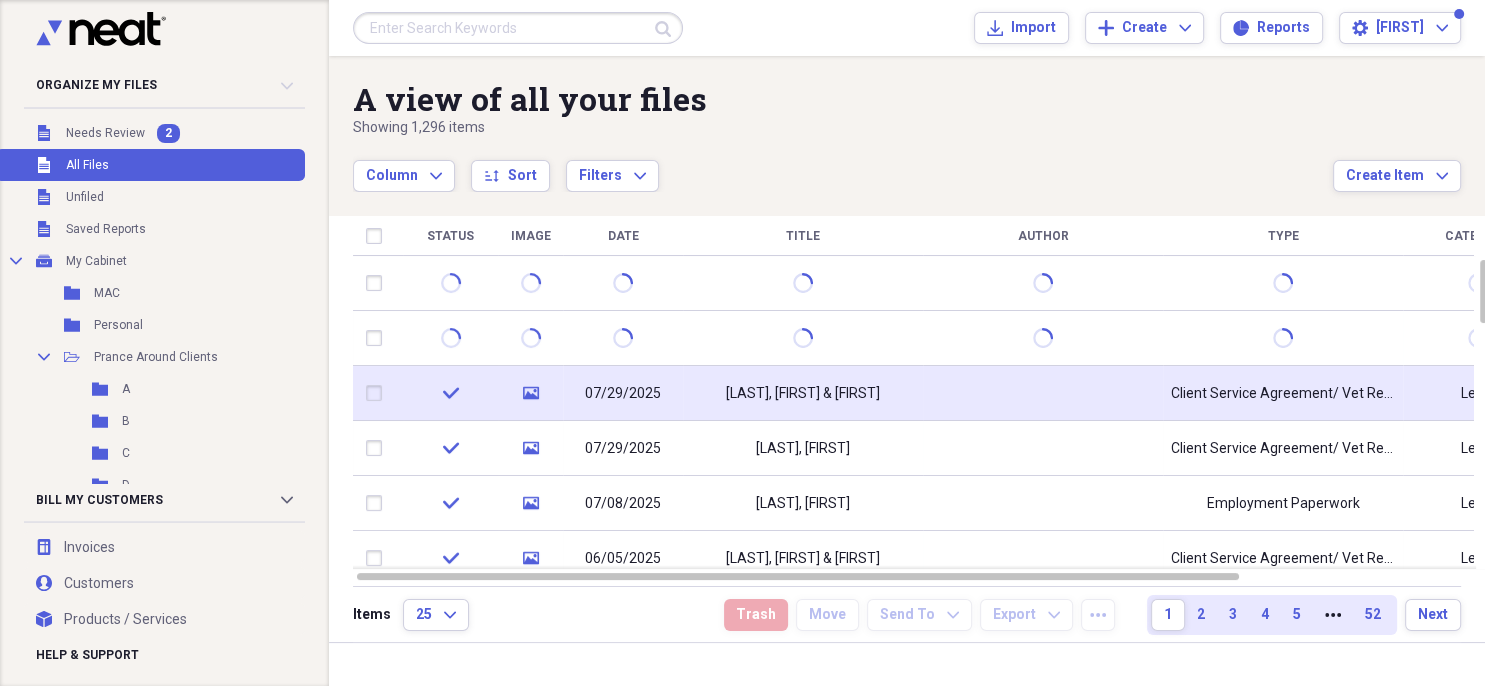 click on "[LAST], [FIRST] & [FIRST]" at bounding box center [803, 393] 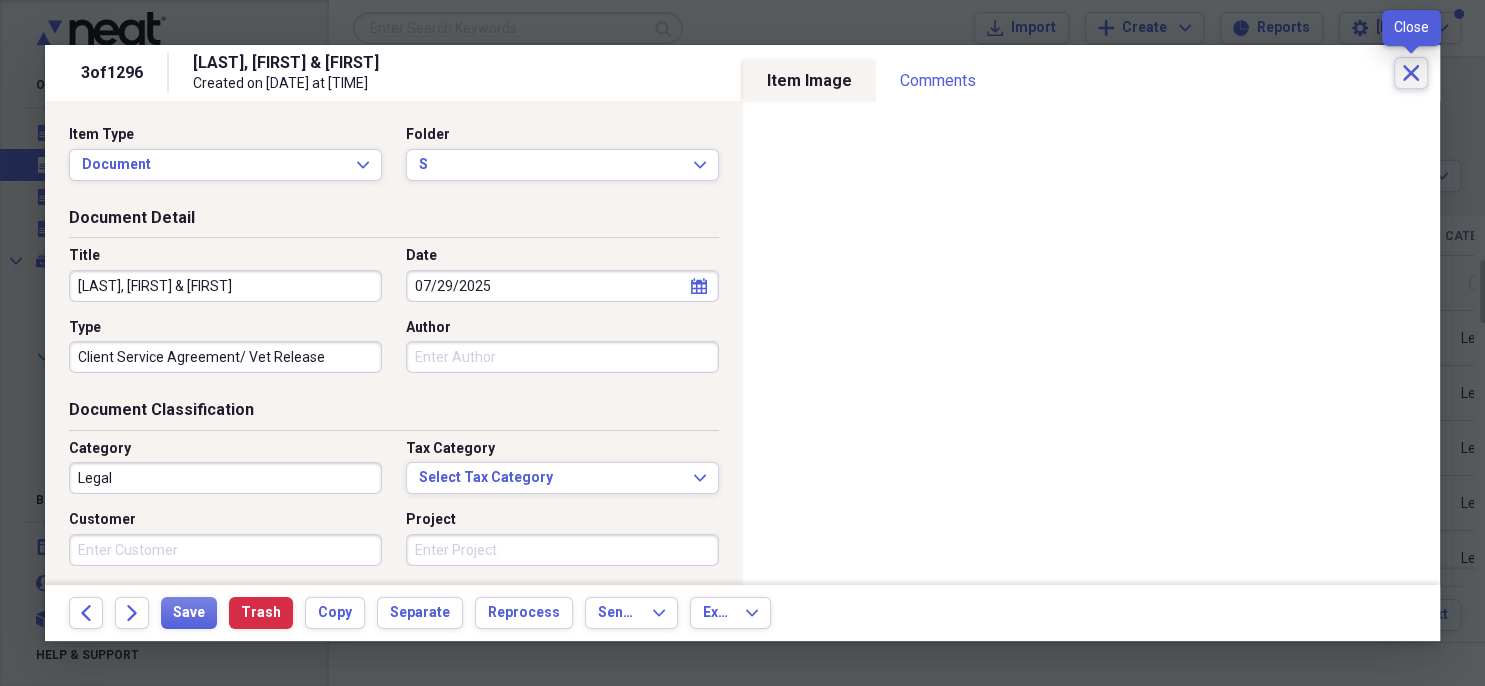 click on "Close" at bounding box center (1411, 73) 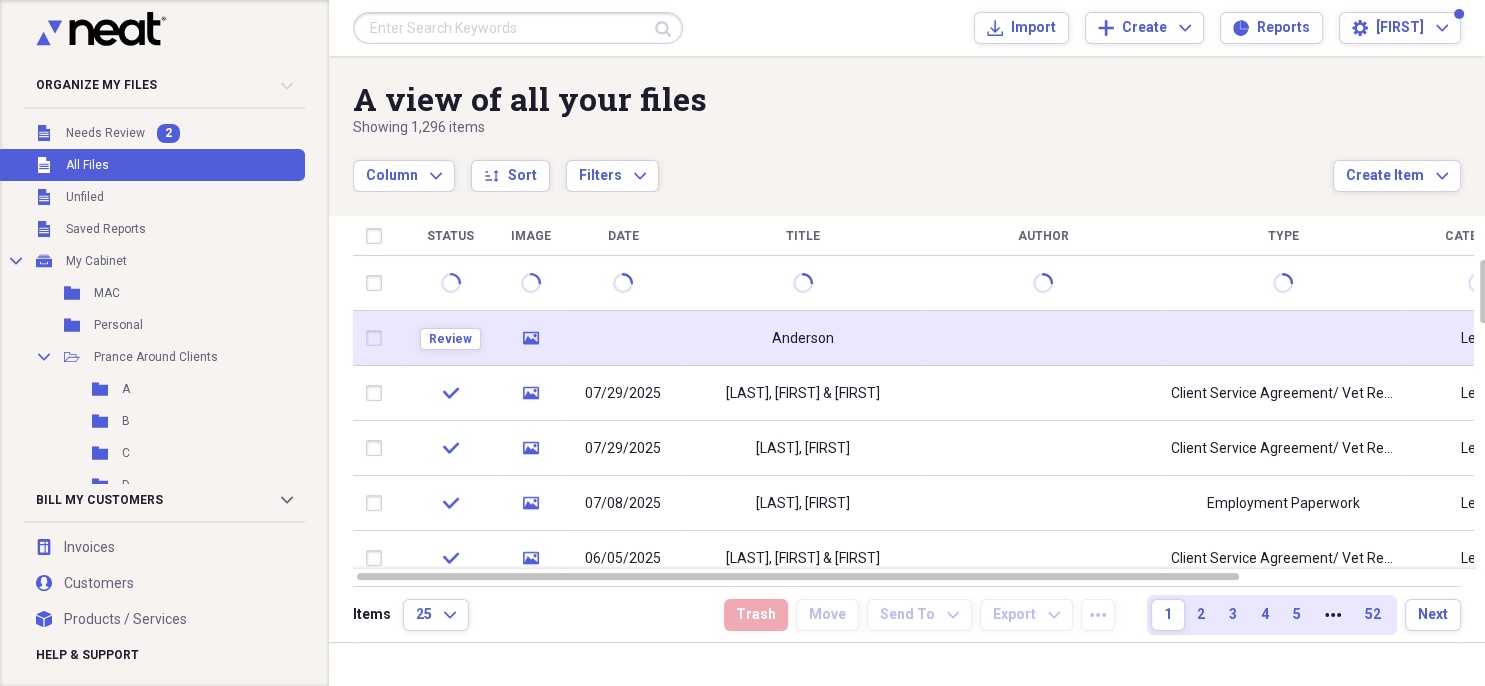 click on "Anderson" at bounding box center (803, 338) 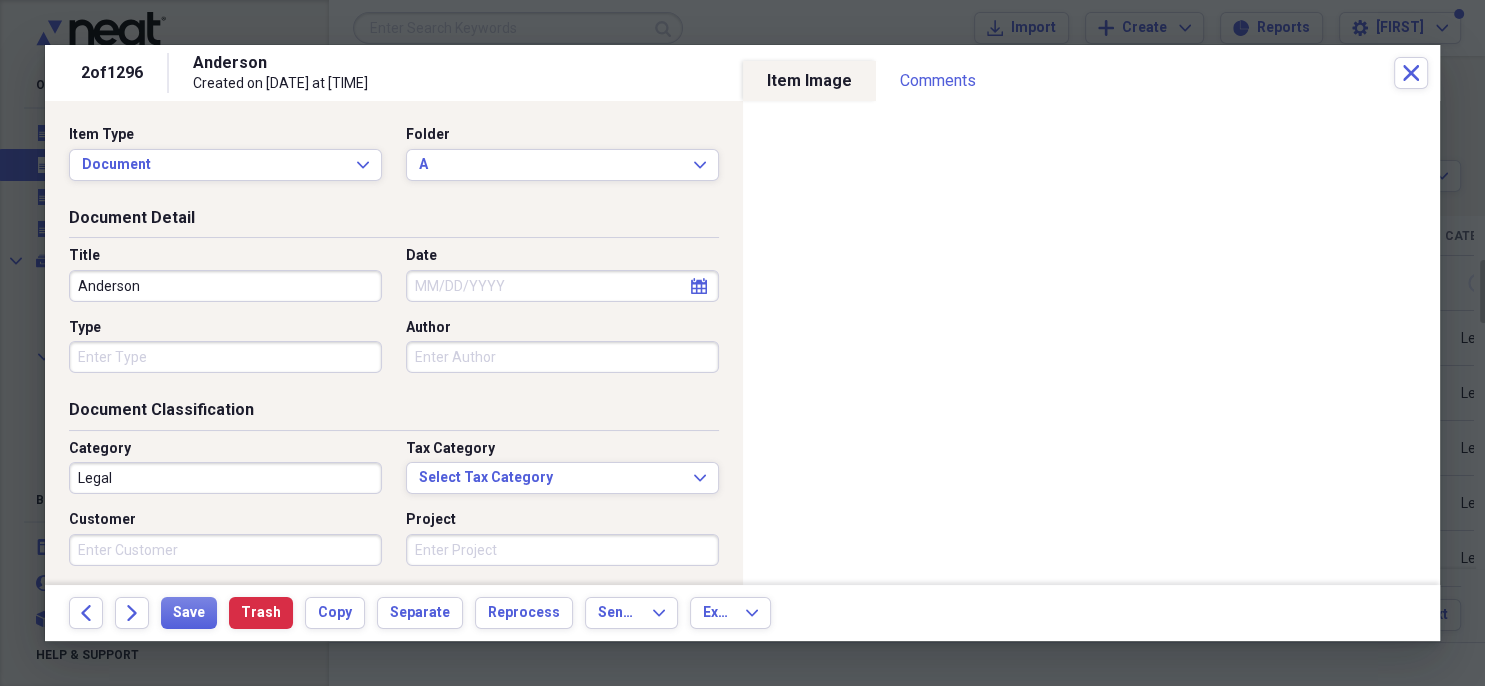click on "Anderson" at bounding box center [225, 286] 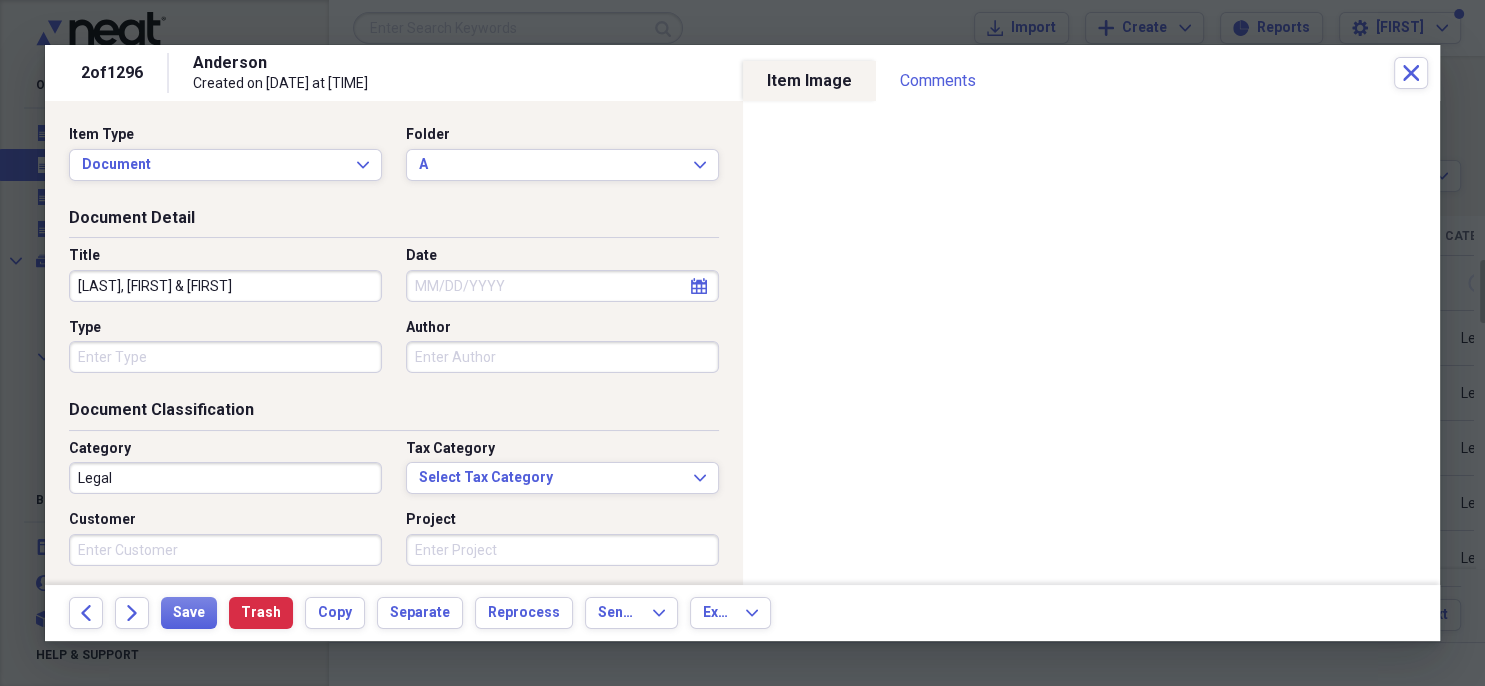 type on "[LAST], [FIRST] & [FIRST]" 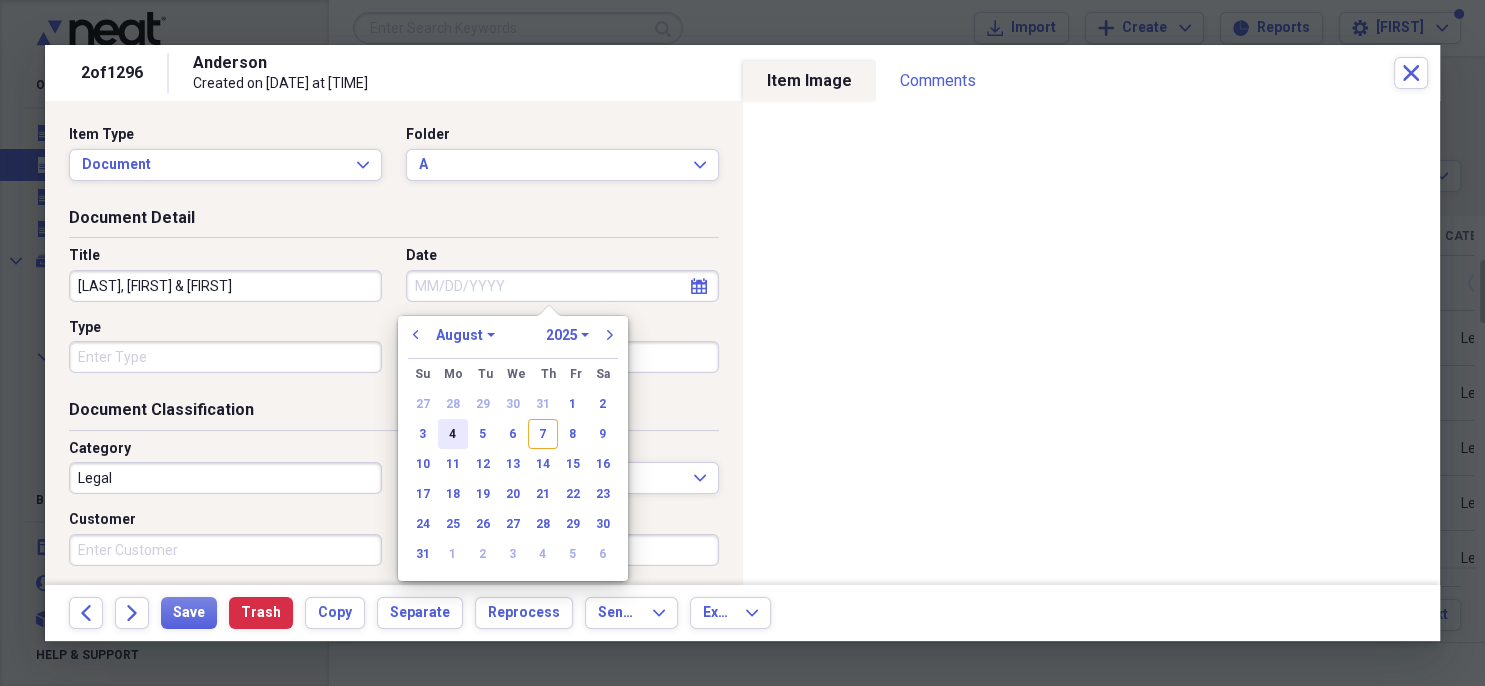 click on "4" at bounding box center (453, 434) 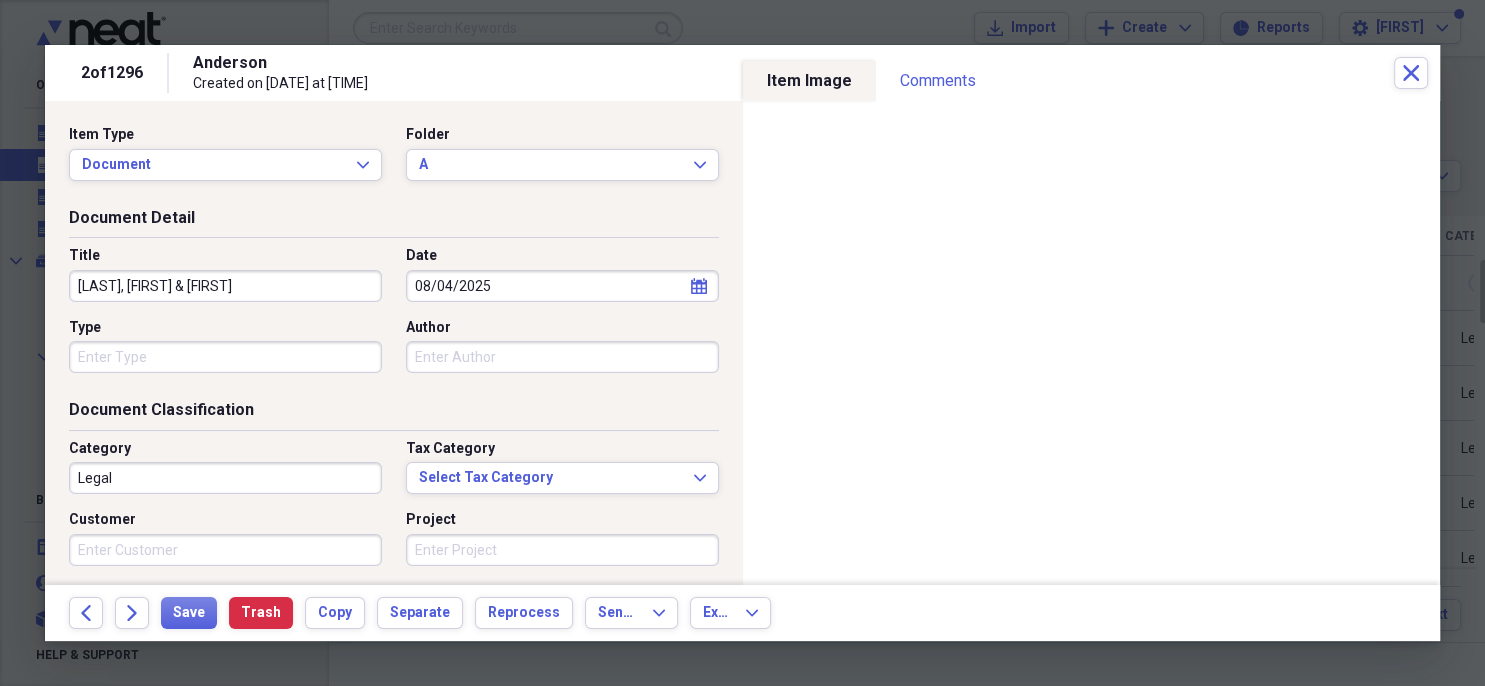 click on "Type" at bounding box center [225, 357] 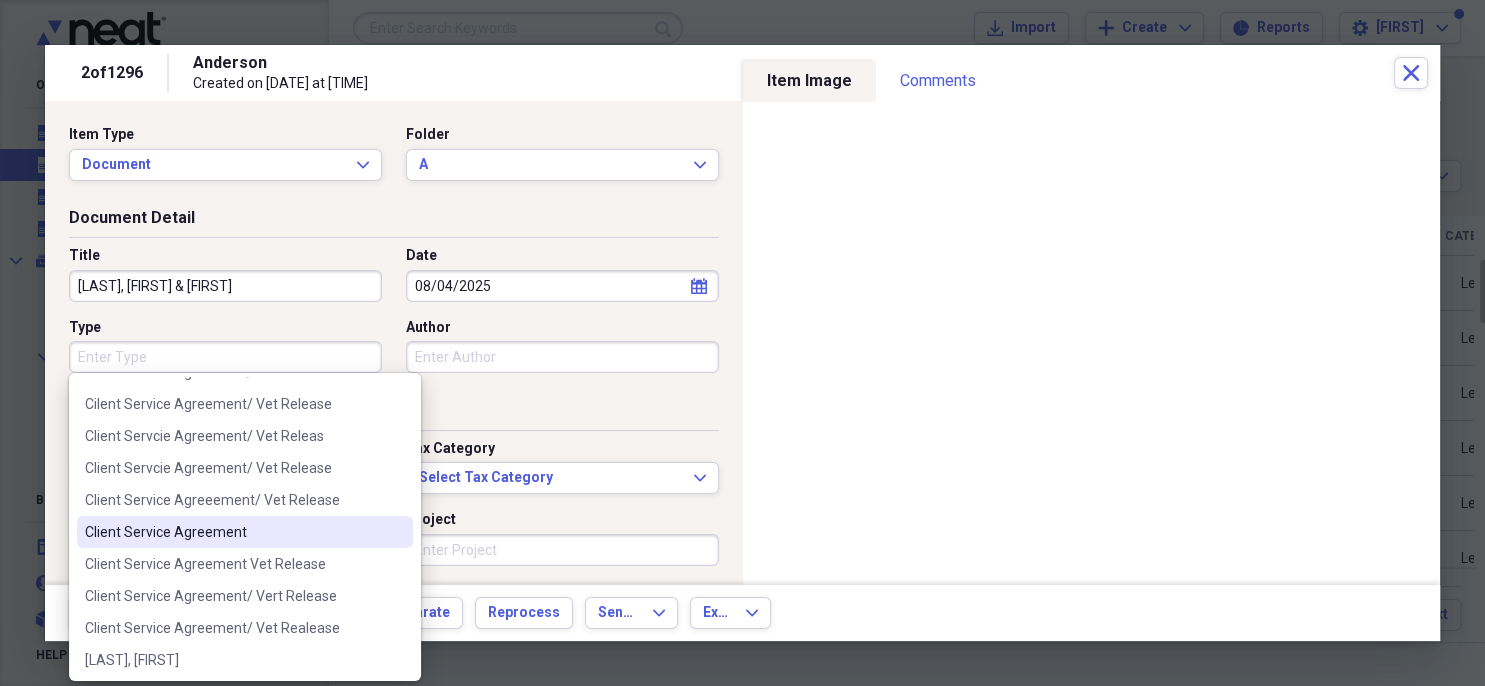 scroll, scrollTop: 230, scrollLeft: 0, axis: vertical 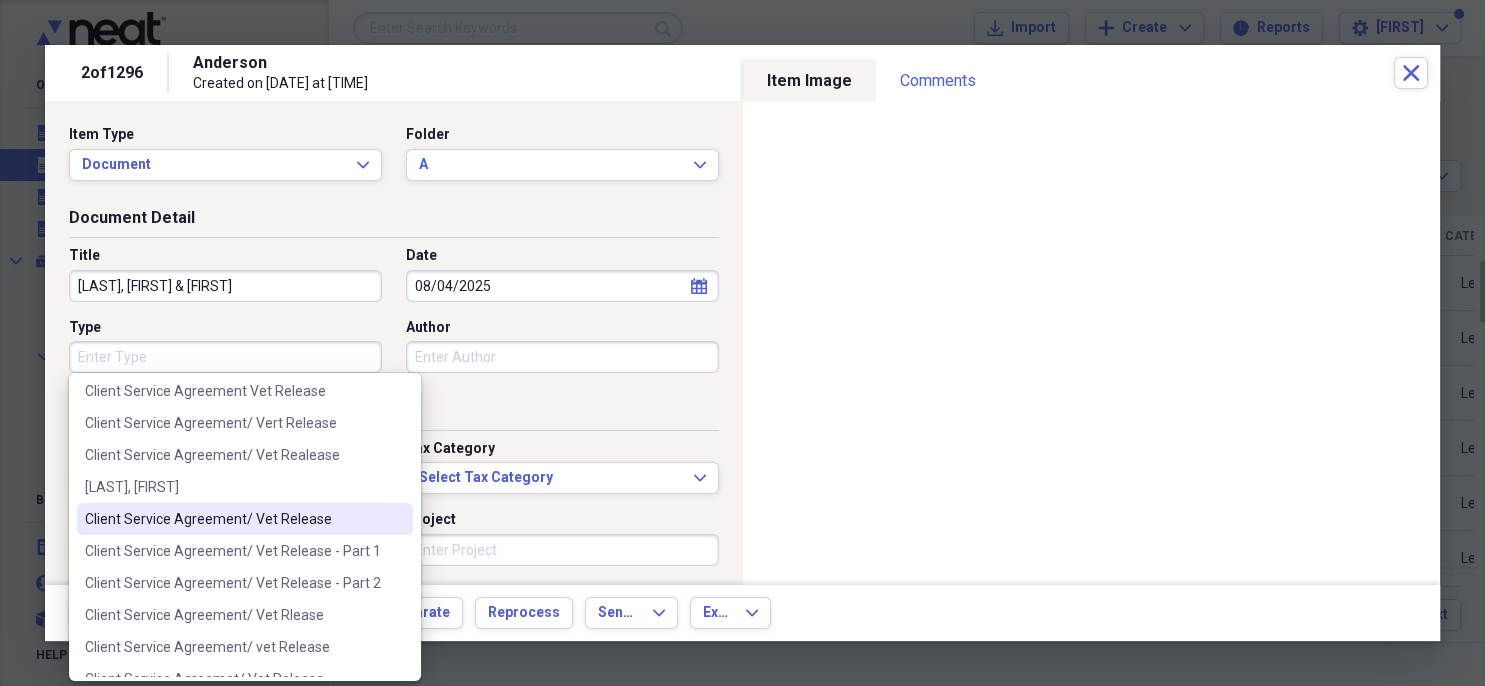 click on "Client Service Agreement/ Vet Release" at bounding box center [233, 519] 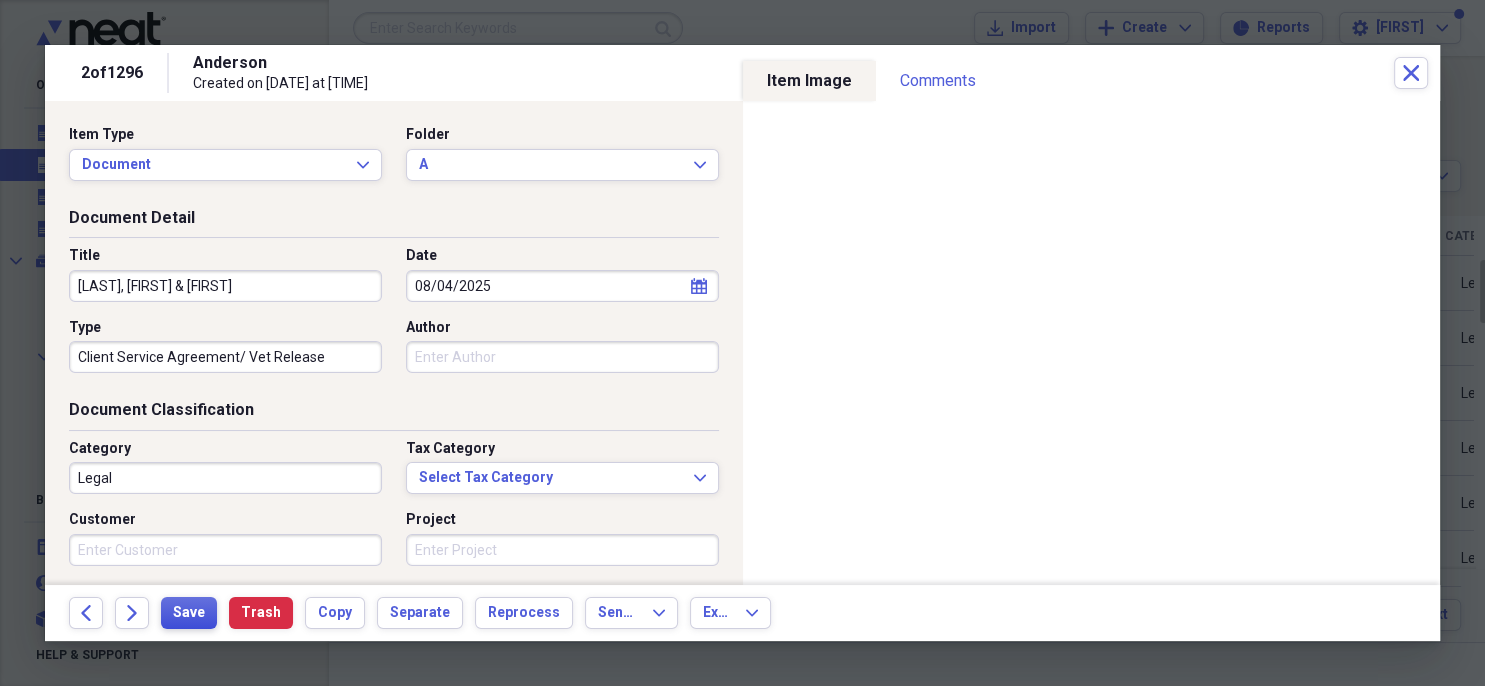click on "Save" at bounding box center [189, 613] 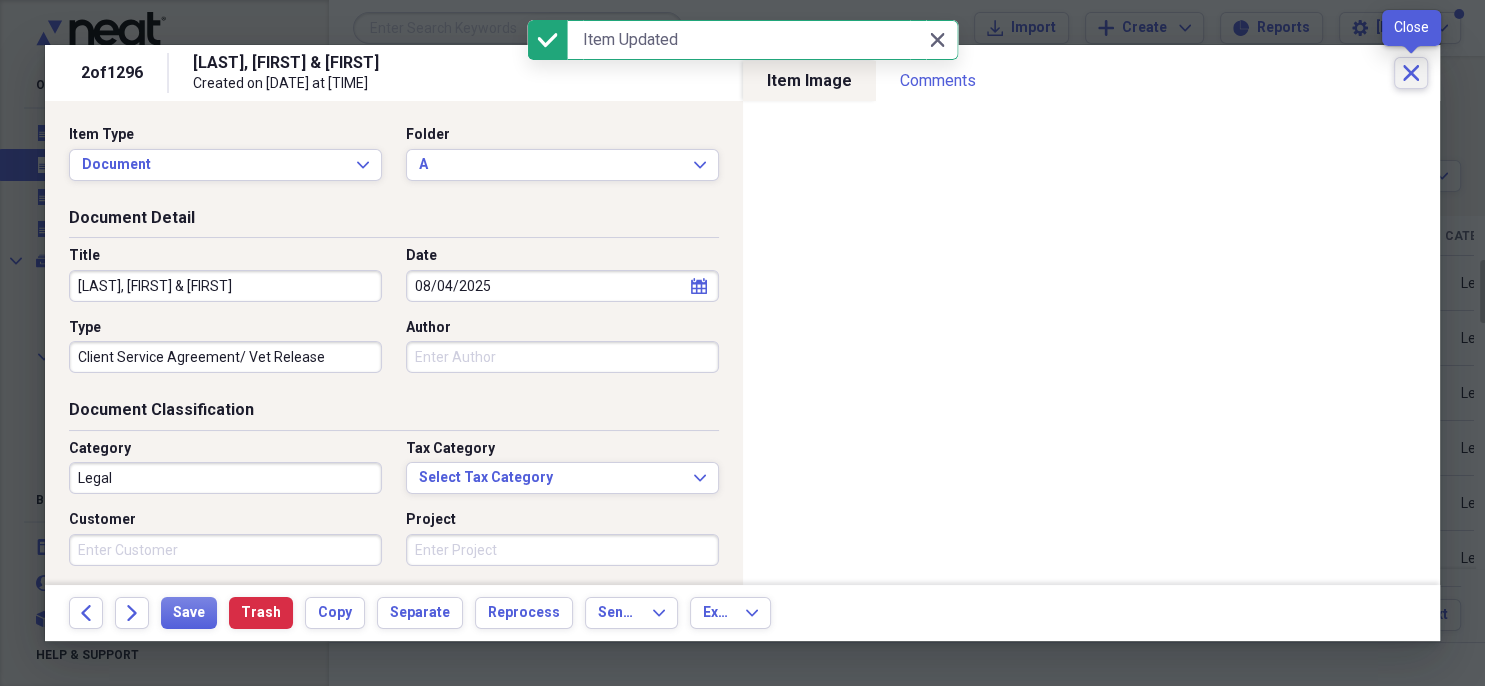 click on "Close" at bounding box center [1411, 73] 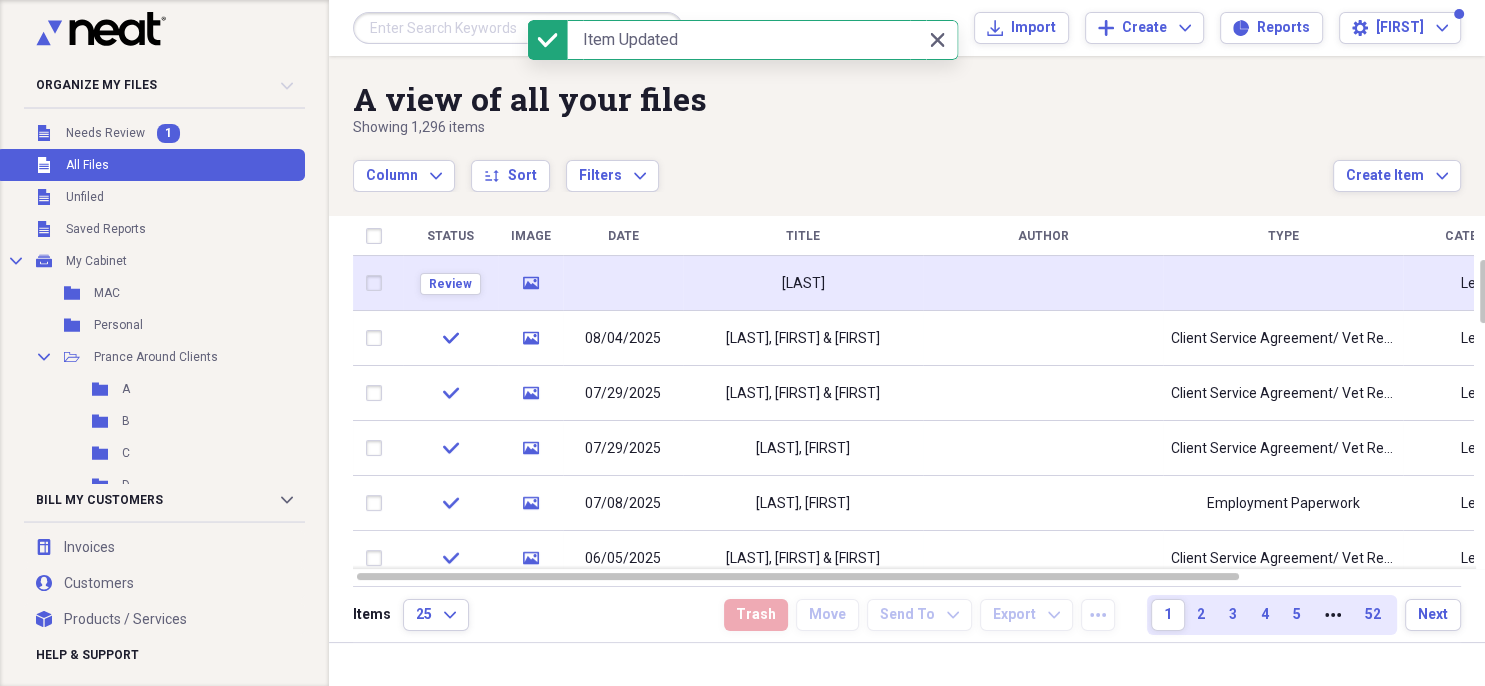 click on "[LAST]" at bounding box center [803, 283] 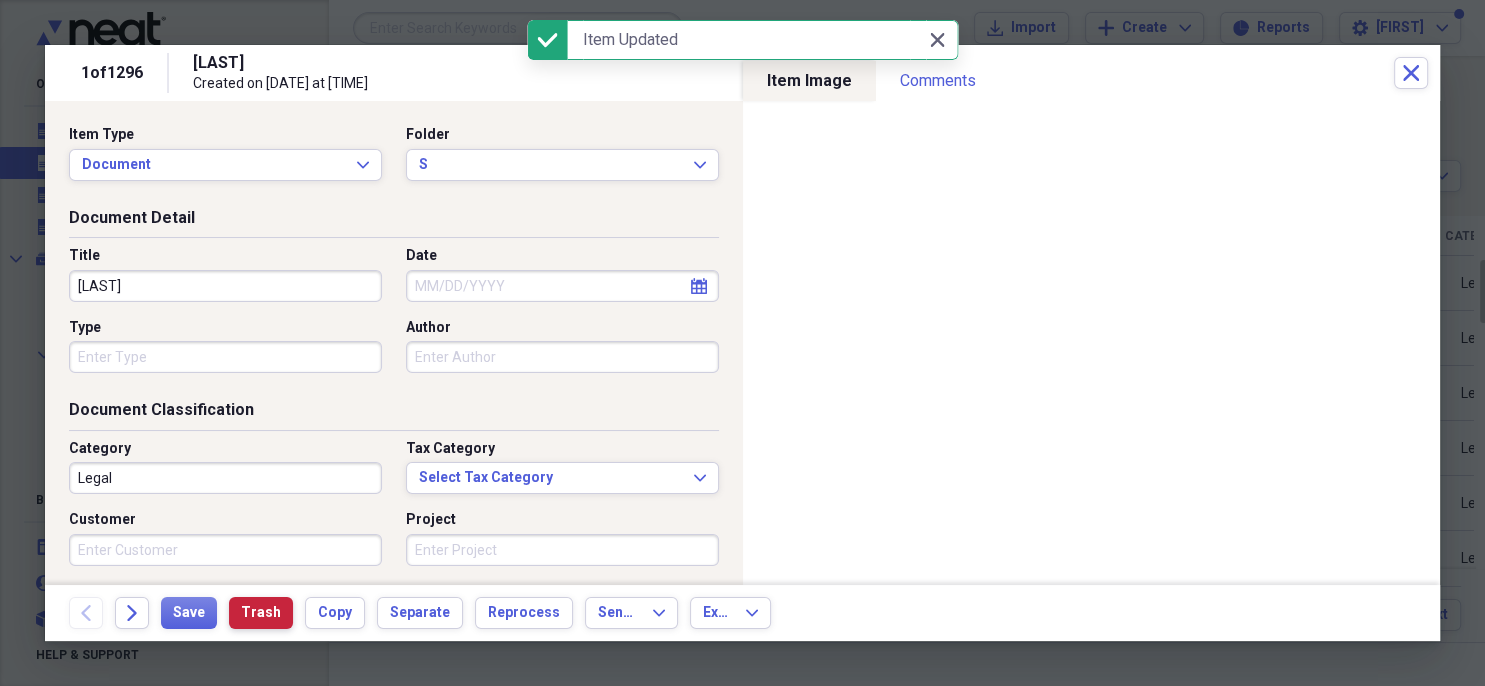 click on "Trash" at bounding box center [261, 613] 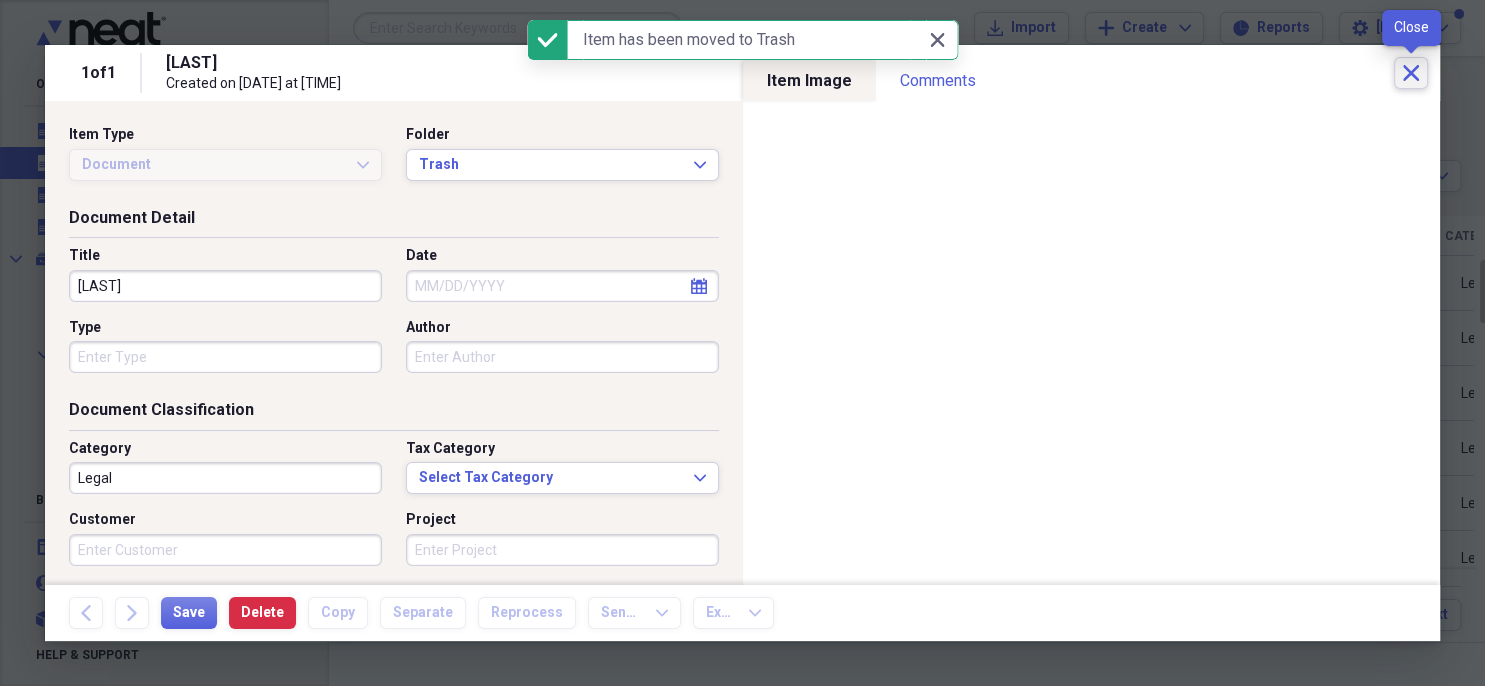 click on "Close" 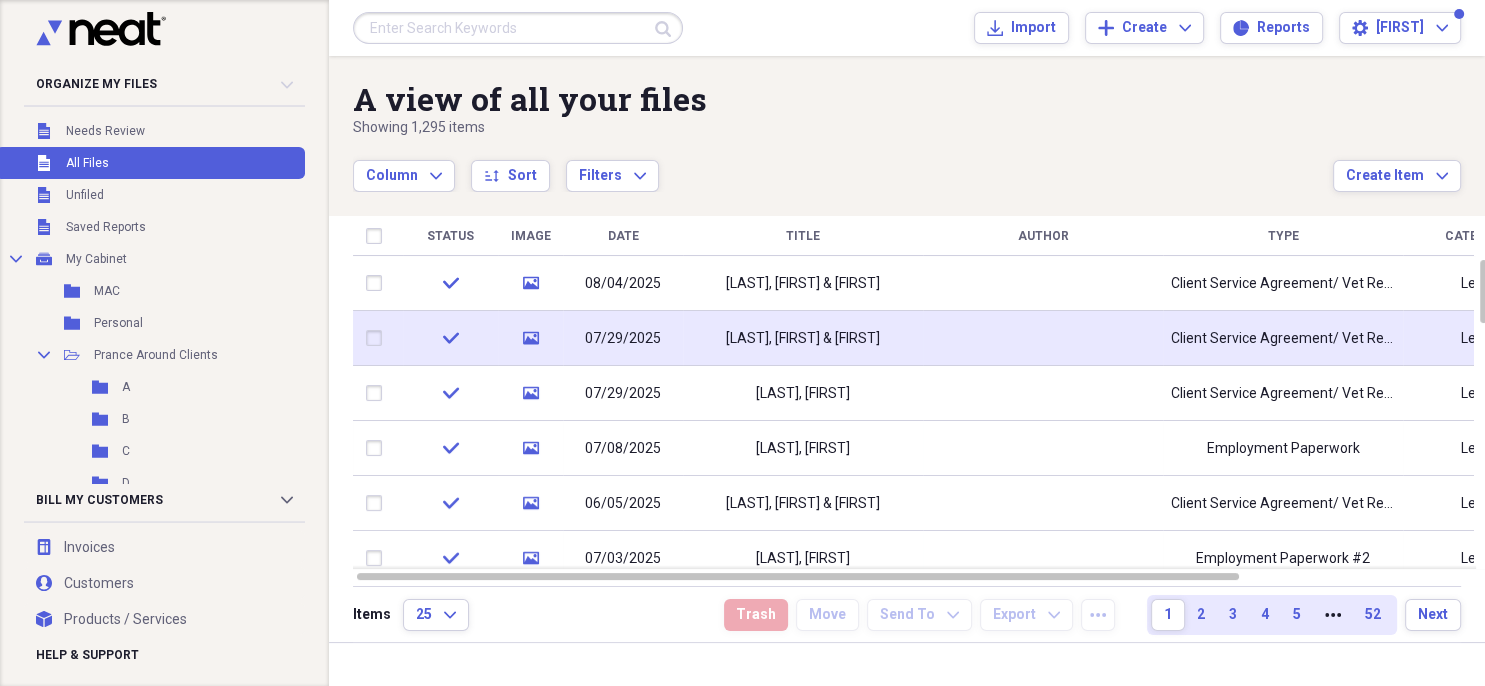 click on "[LAST], [FIRST] & [FIRST]" at bounding box center (803, 338) 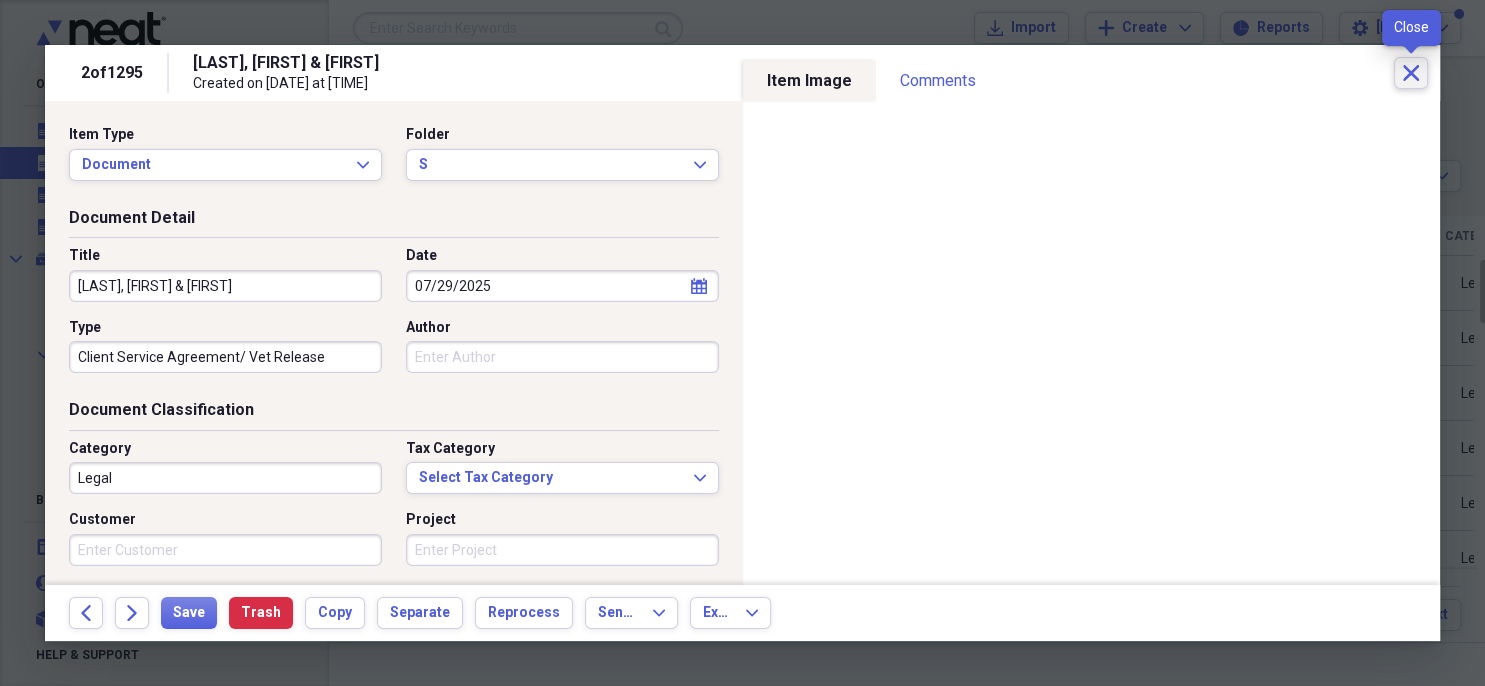 click on "Close" at bounding box center [1411, 73] 